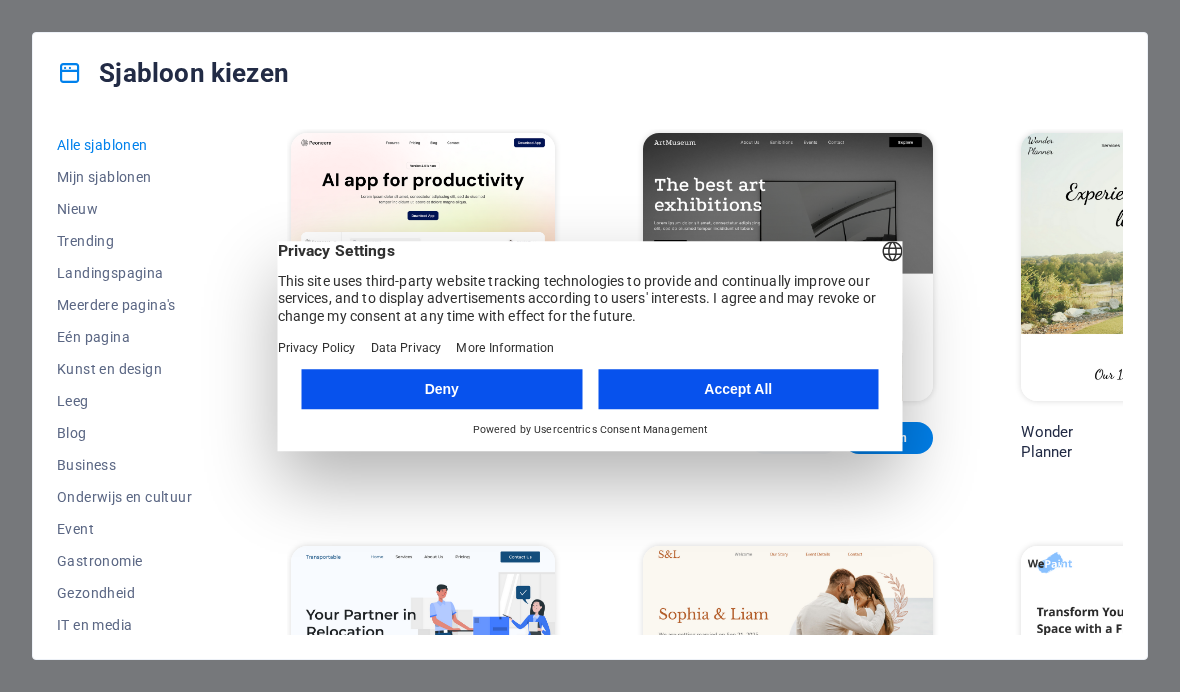 scroll, scrollTop: 0, scrollLeft: 0, axis: both 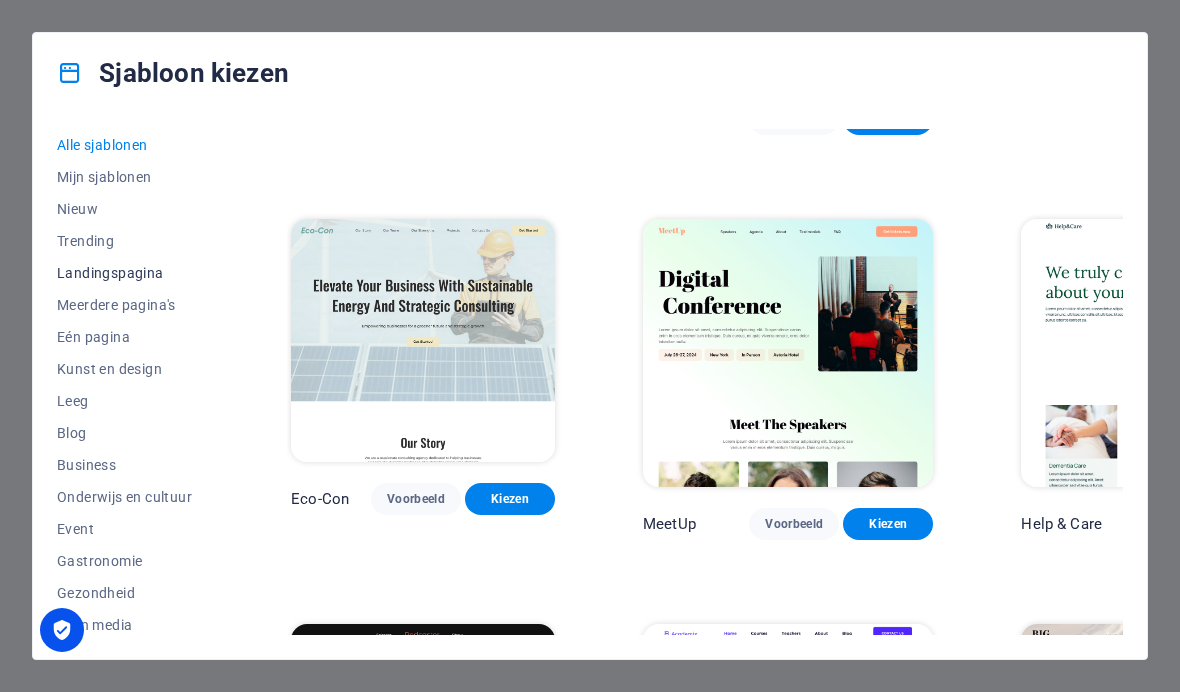 click on "Landingspagina" at bounding box center [130, 273] 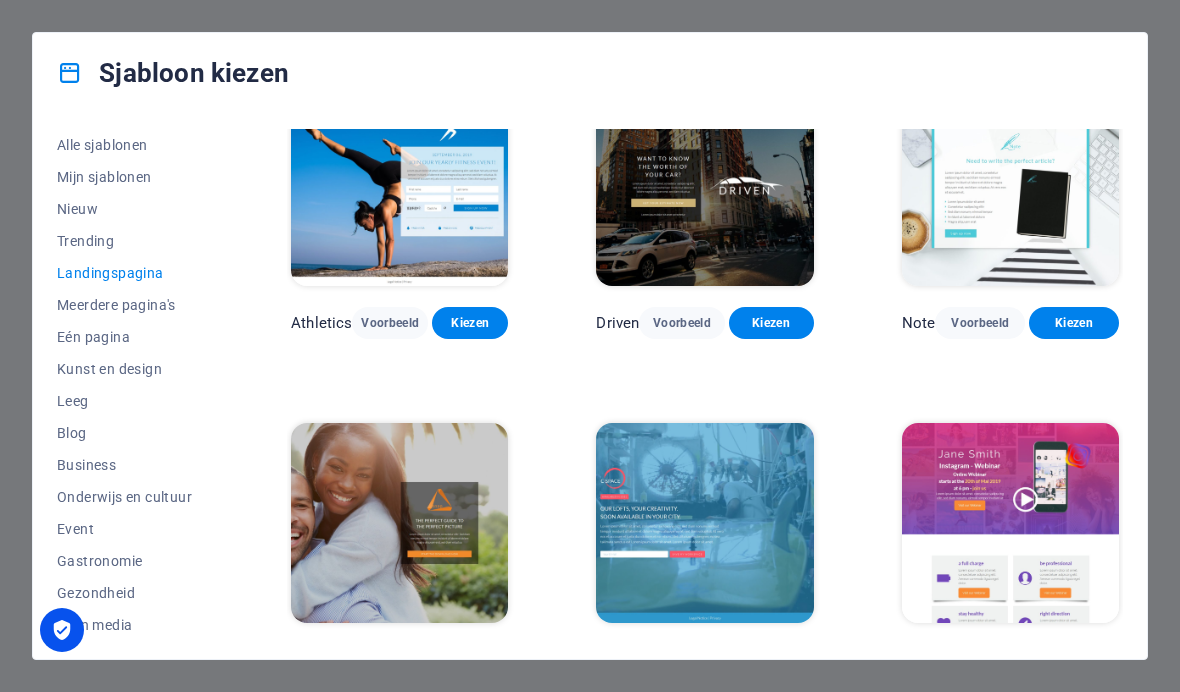scroll, scrollTop: 1061, scrollLeft: 0, axis: vertical 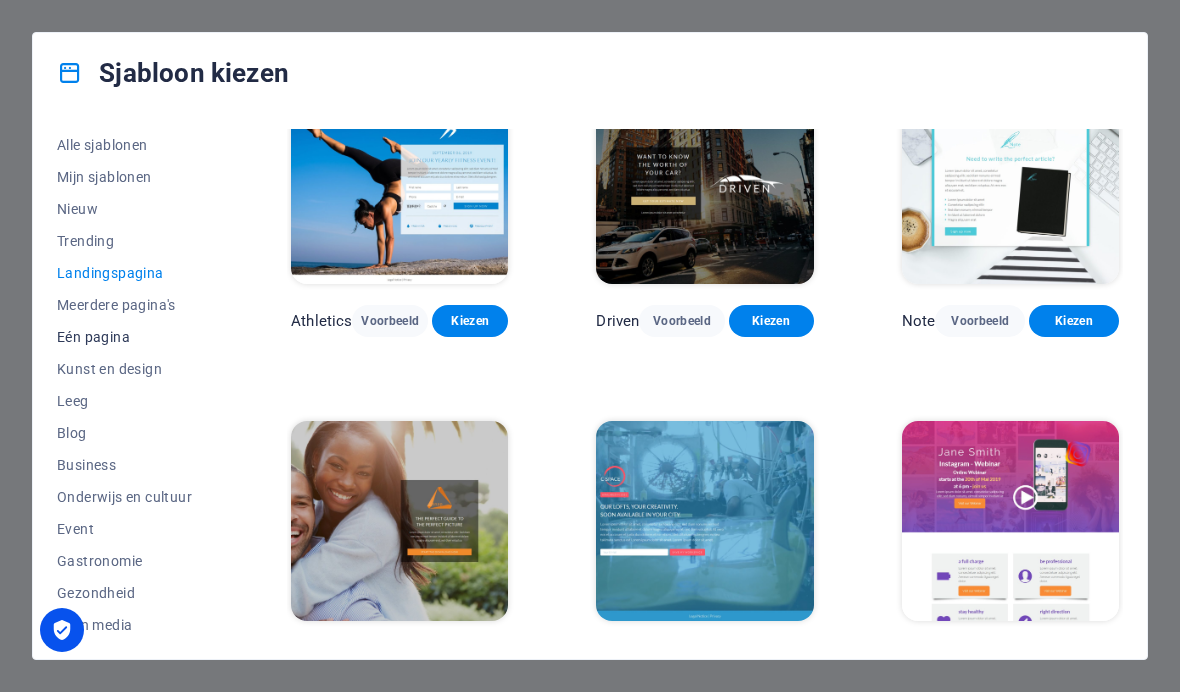 click on "Eén pagina" at bounding box center [130, 337] 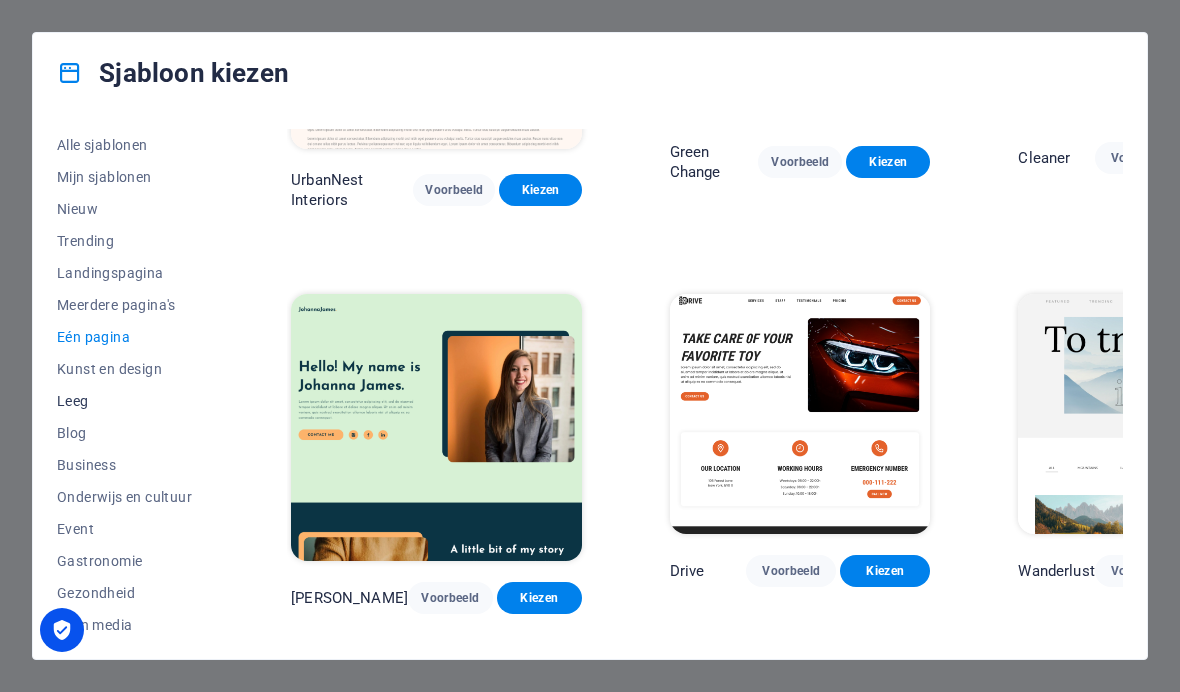 click on "Leeg" at bounding box center (130, 401) 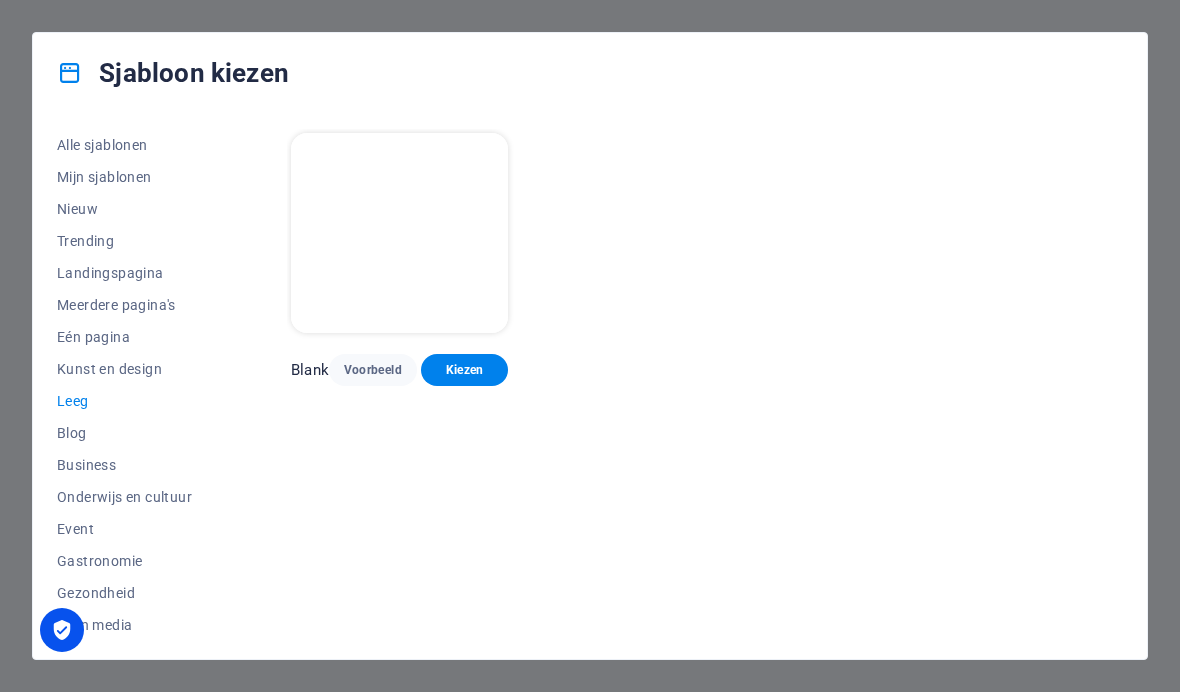 scroll, scrollTop: 0, scrollLeft: 0, axis: both 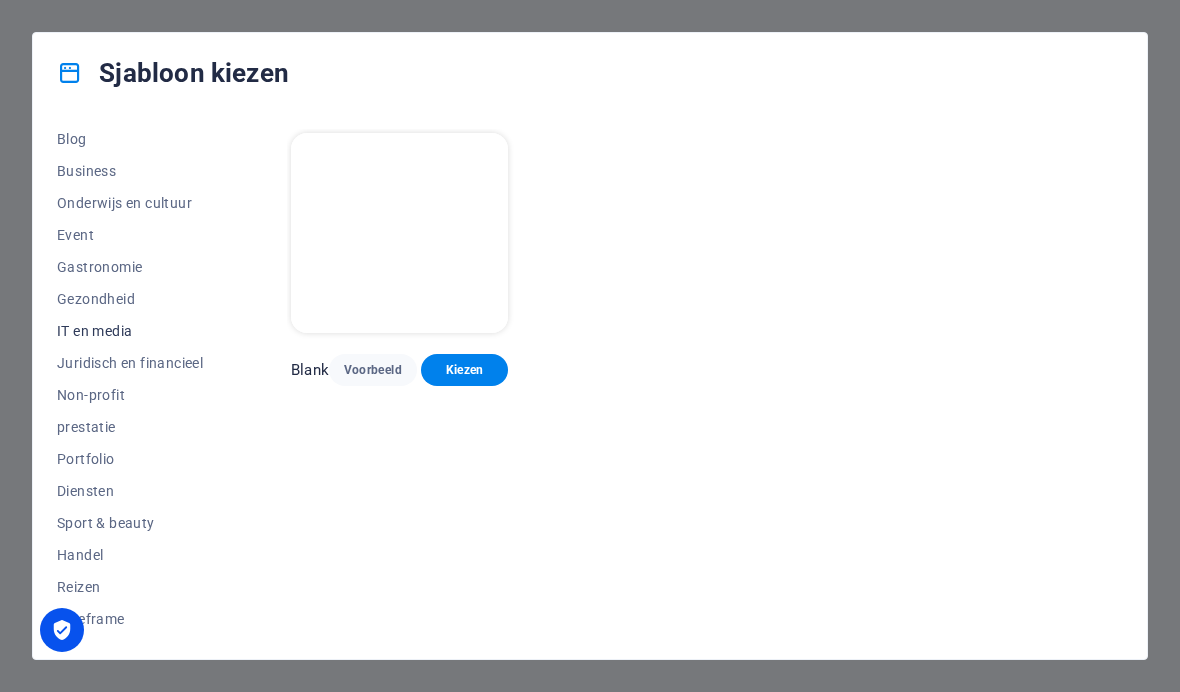 click on "IT en media" at bounding box center [130, 331] 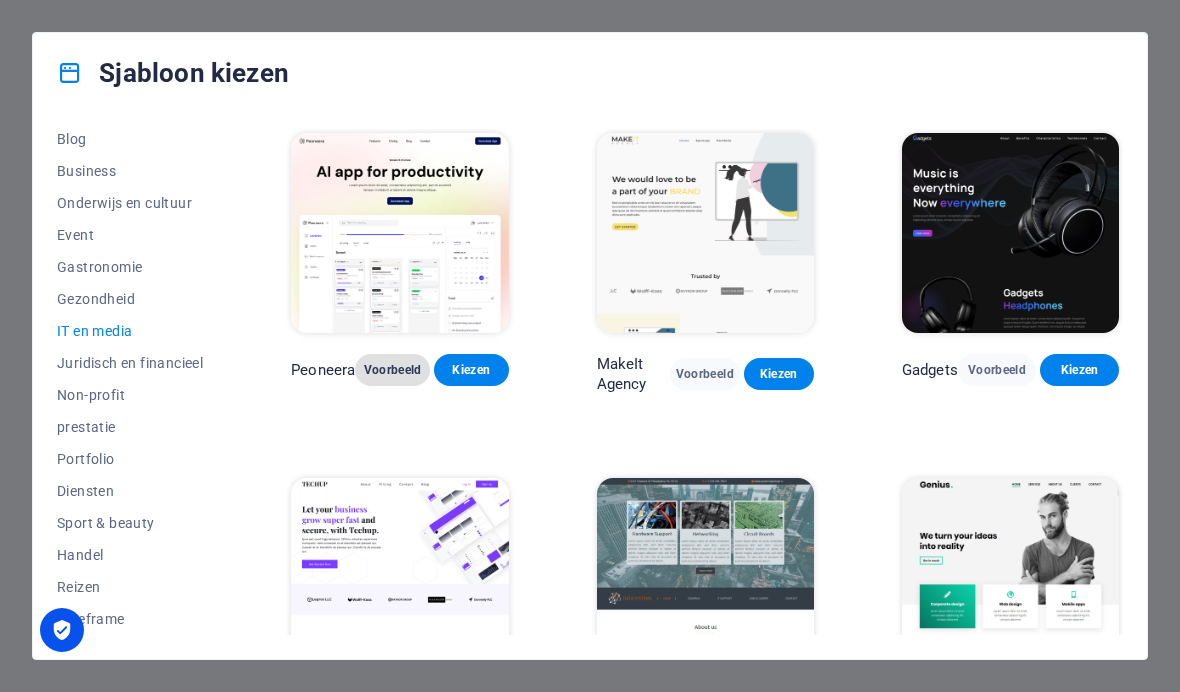 click on "Voorbeeld" at bounding box center [392, 370] 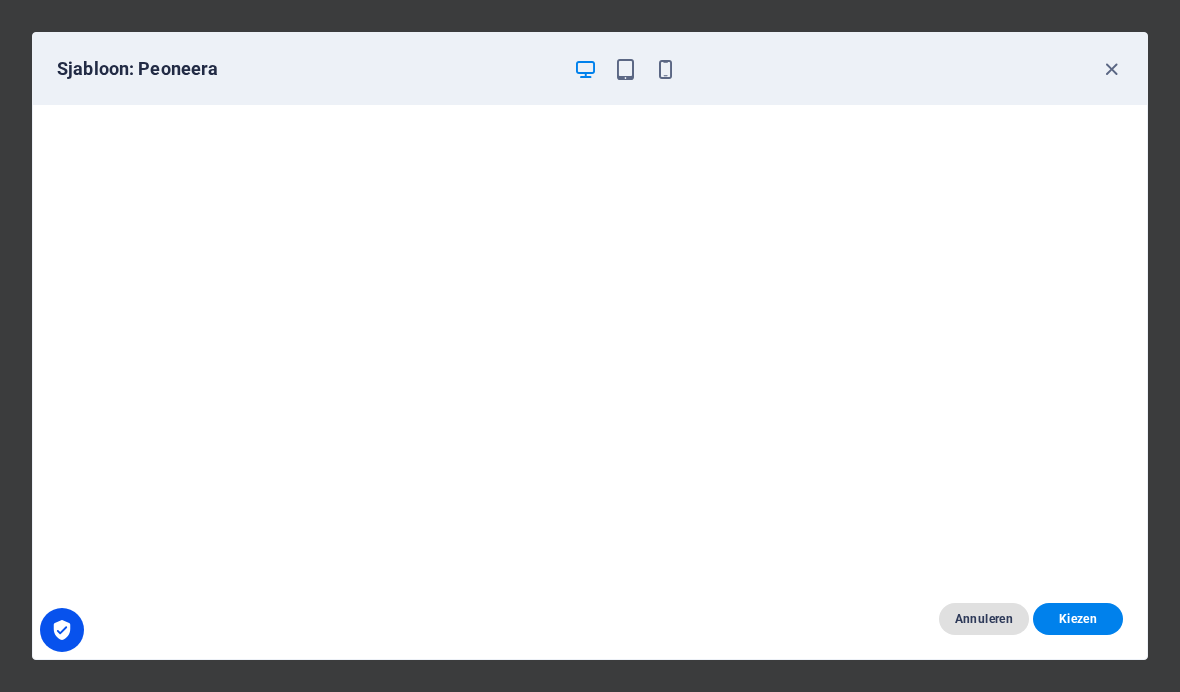 click on "Annuleren" at bounding box center [984, 619] 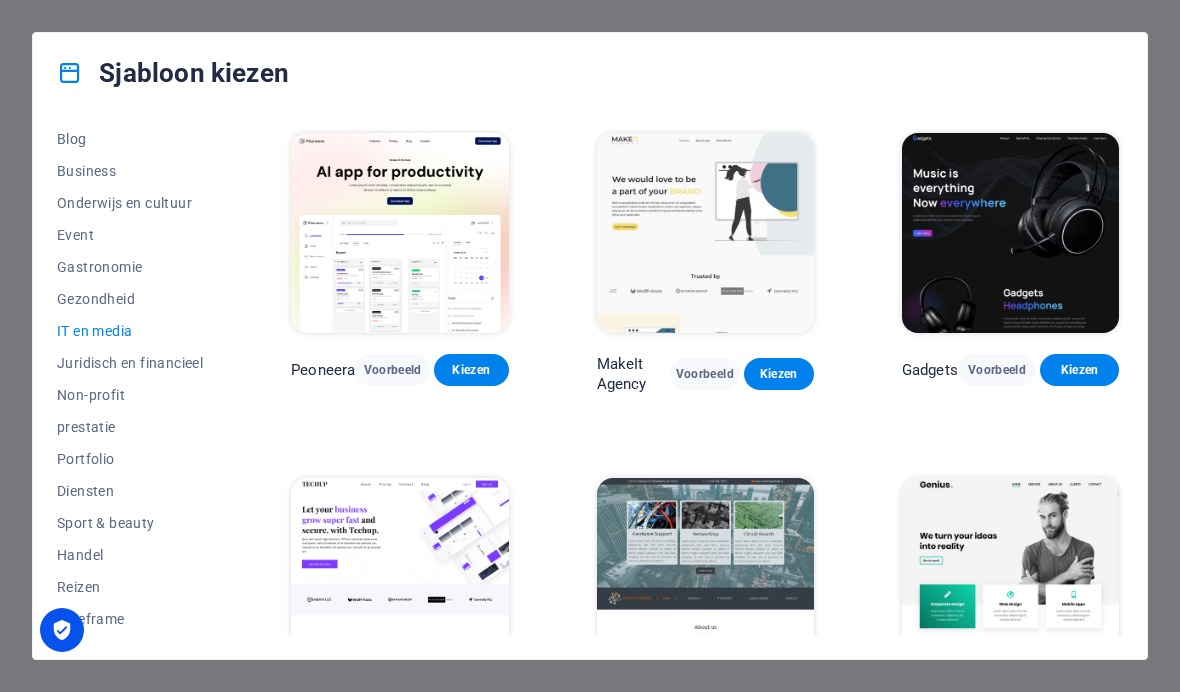 scroll, scrollTop: 294, scrollLeft: 0, axis: vertical 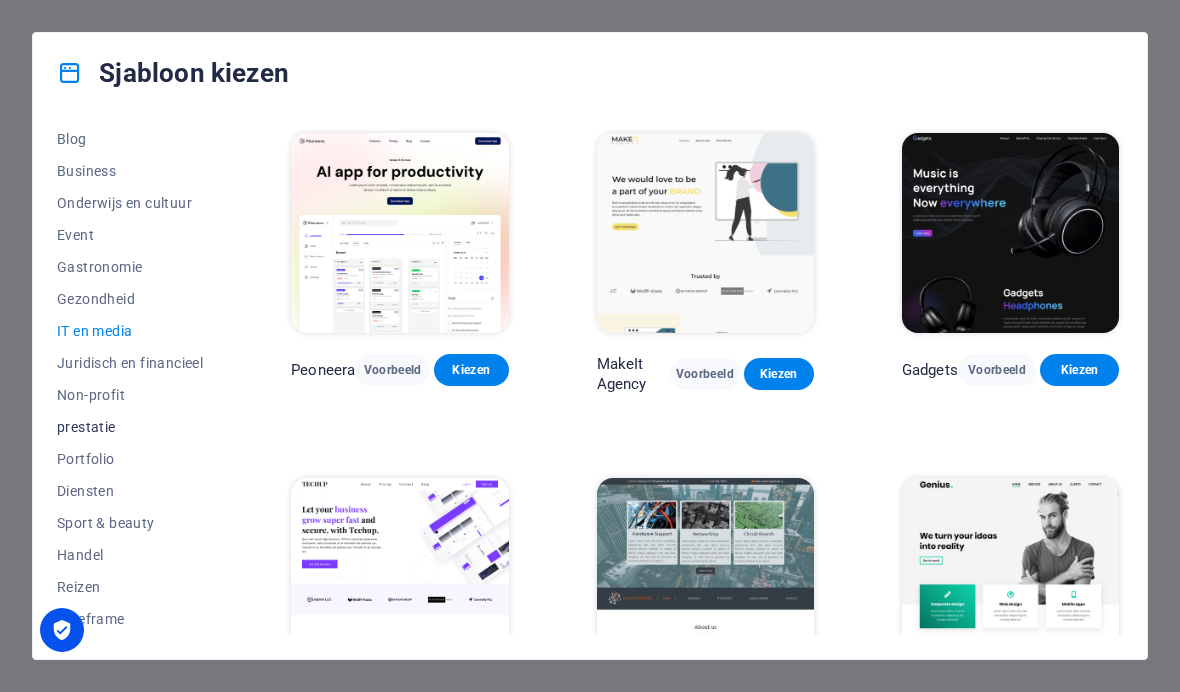 click on "prestatie" at bounding box center (130, 427) 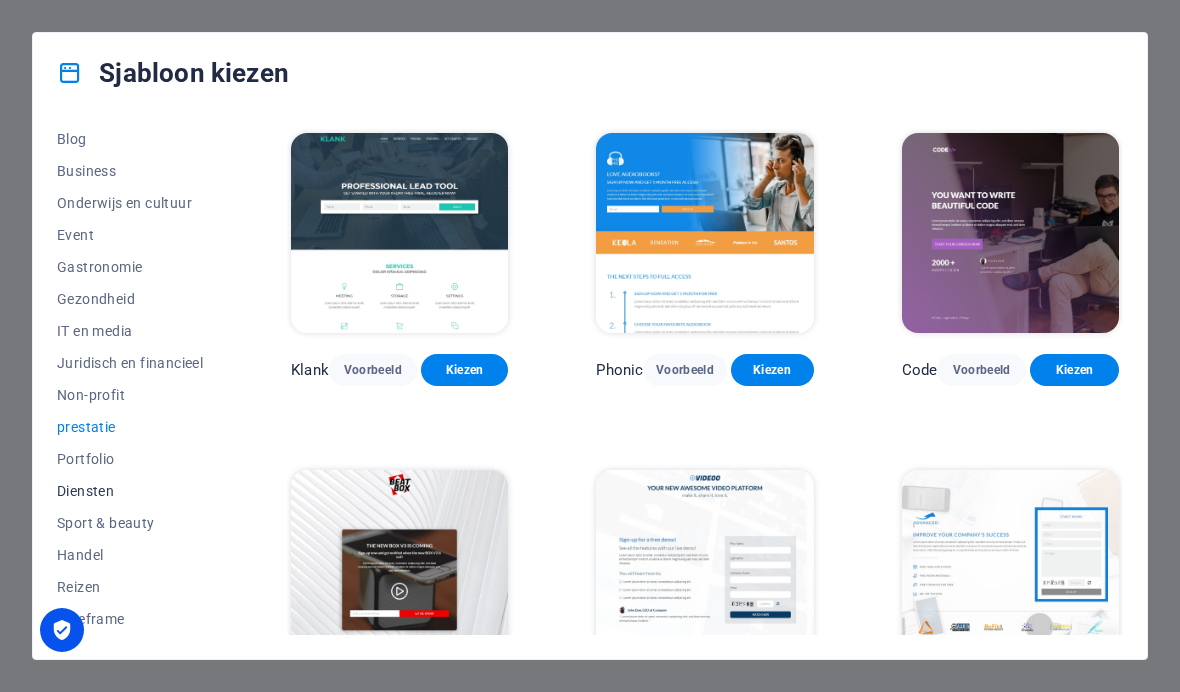 click on "Diensten" at bounding box center [130, 491] 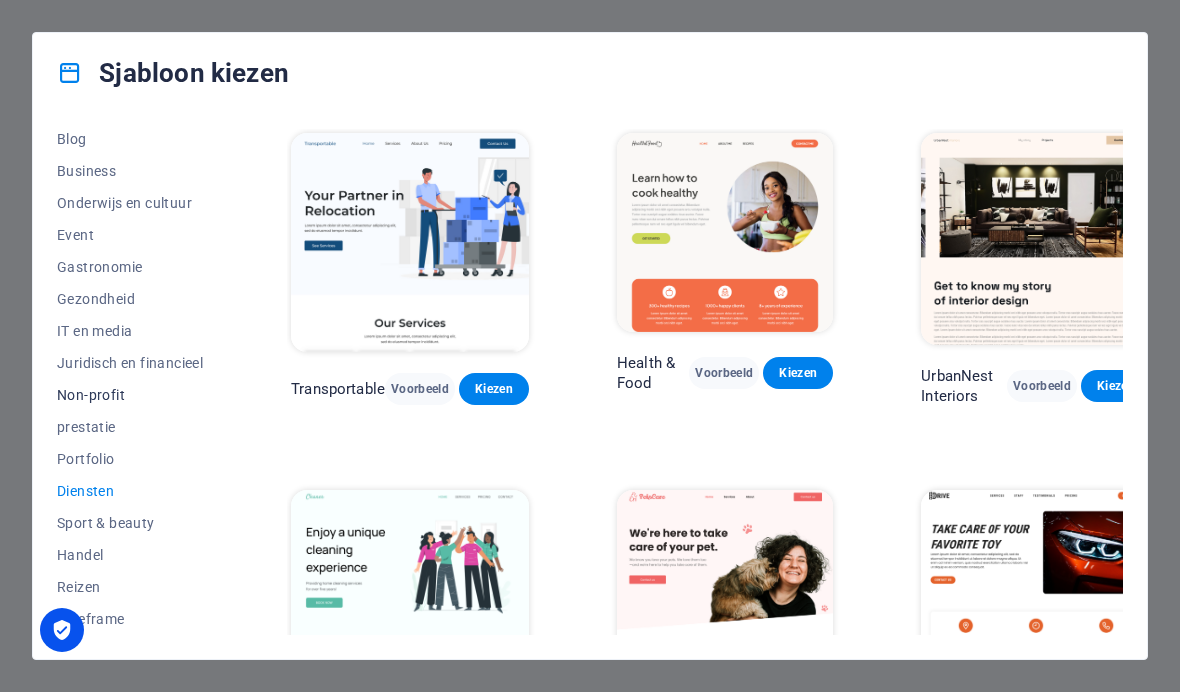 click on "Non-profit" at bounding box center (130, 395) 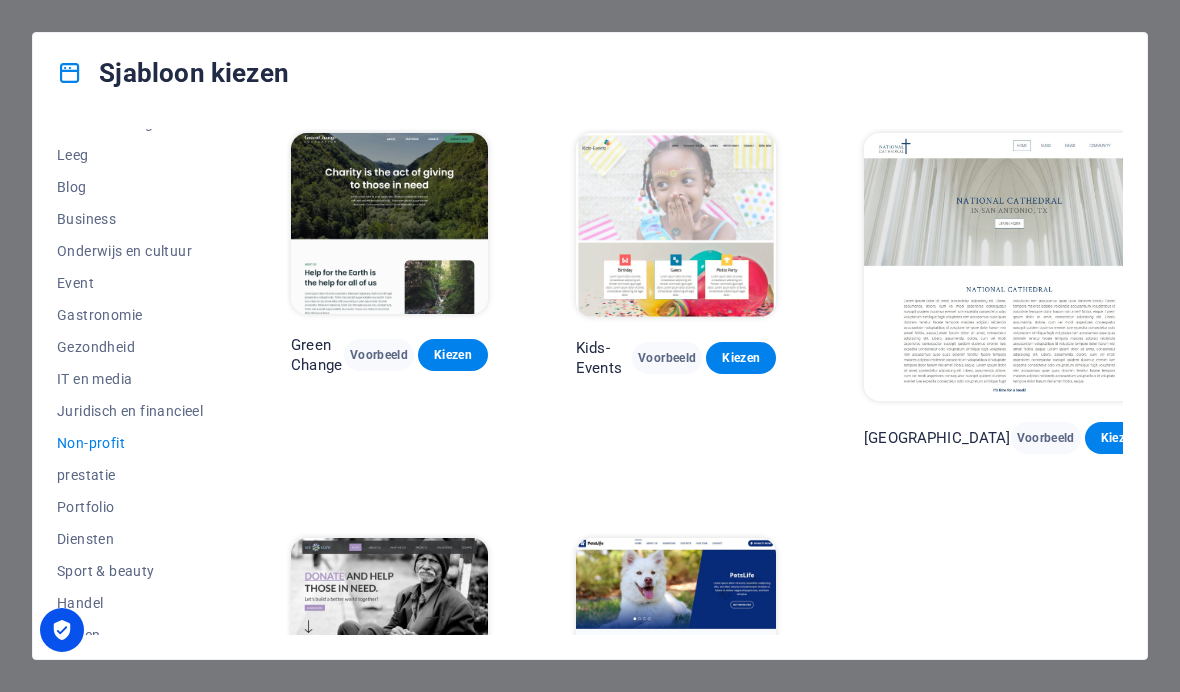 scroll, scrollTop: 236, scrollLeft: 0, axis: vertical 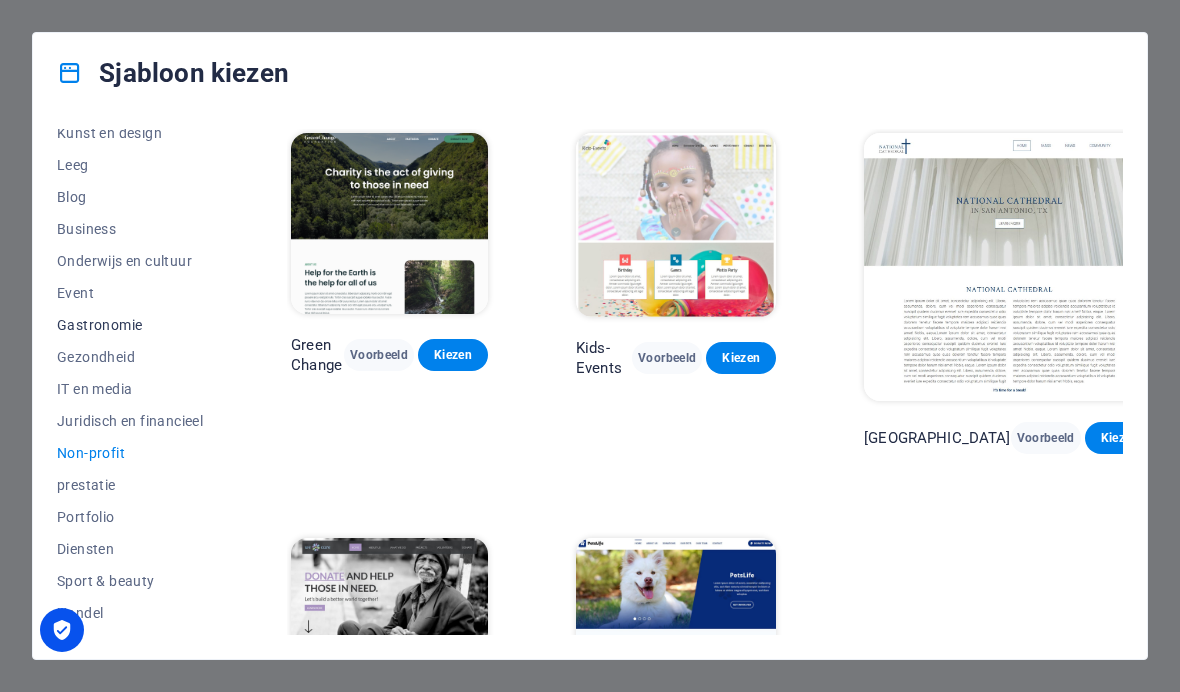click on "Gastronomie" at bounding box center [130, 325] 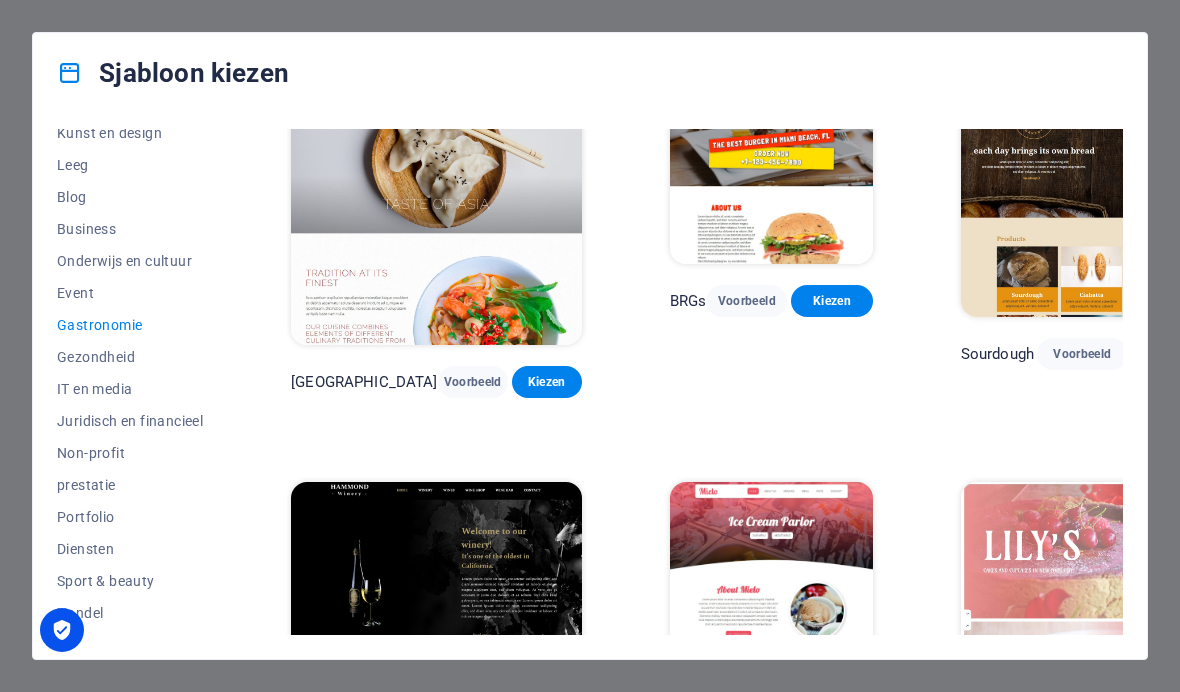 scroll, scrollTop: 873, scrollLeft: 0, axis: vertical 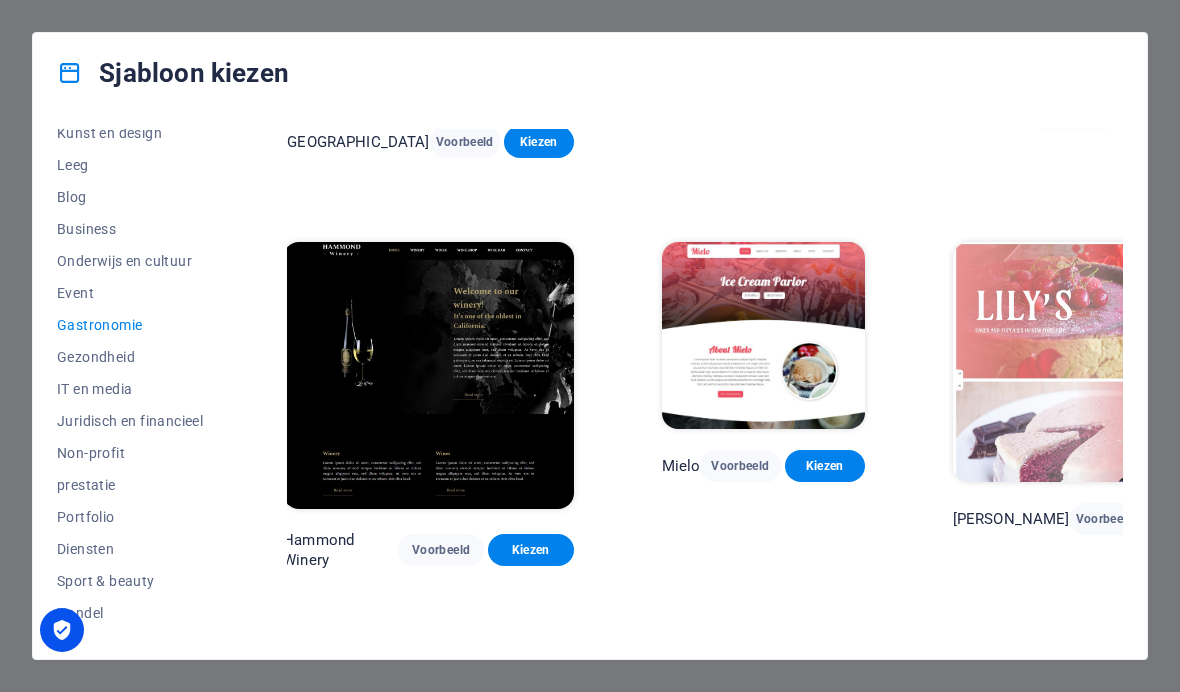 click on "Alle sjablonen Mijn sjablonen Nieuw Trending Landingspagina Meerdere pagina's Eén pagina Kunst en design Leeg Blog Business Onderwijs en cultuur Event Gastronomie Gezondheid IT en media Juridisch en financieel Non-profit prestatie Portfolio Diensten Sport & beauty Handel Reizen Wireframe Delicioso Voorbeeld Kiezen Midnight Rain Bar Voorbeeld Kiezen CoffeeScience Voorbeeld Kiezen Cafe de Oceana Voorbeeld Kiezen Pizzeria Di Dio Voorbeeld Kiezen Maki Voorbeeld Kiezen Kyoto Voorbeeld Kiezen BRGs Voorbeeld Kiezen Sourdough Voorbeeld Kiezen Hammond Winery Voorbeeld Kiezen Mielo Voorbeeld Kiezen Lily’s Voorbeeld Kiezen Porters Voorbeeld Kiezen Keola Voorbeeld Kiezen Santos Voorbeeld Kiezen Loki's Voorbeeld Kiezen" at bounding box center [590, 386] 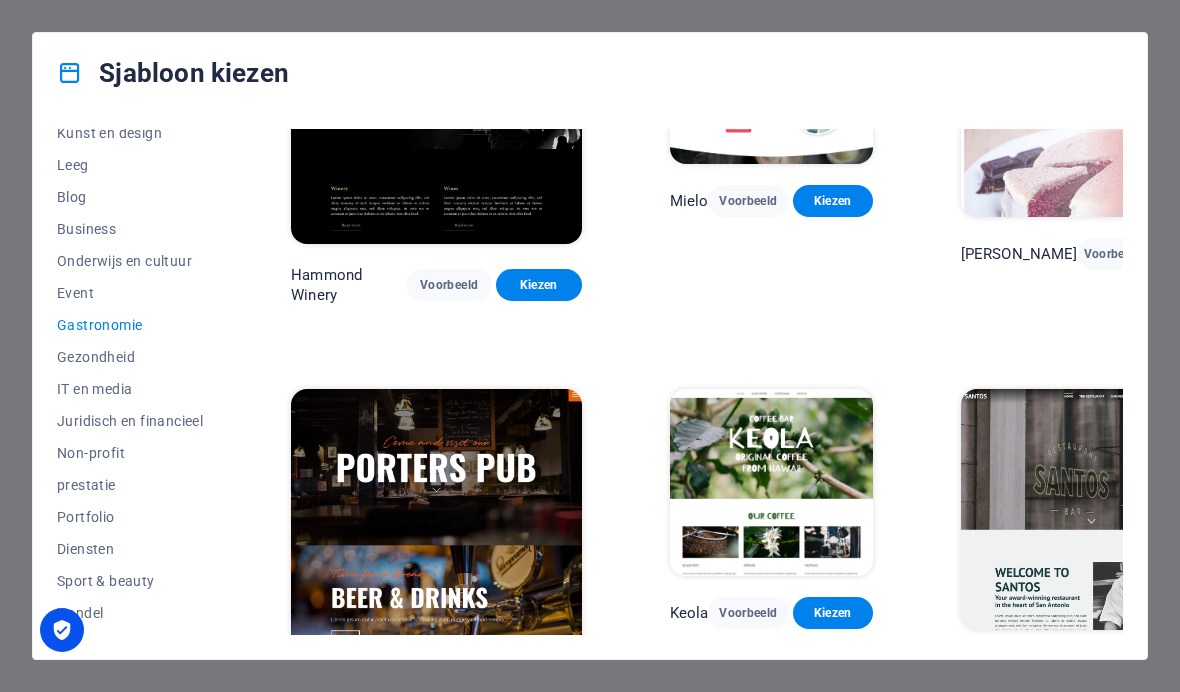 scroll, scrollTop: 1375, scrollLeft: 0, axis: vertical 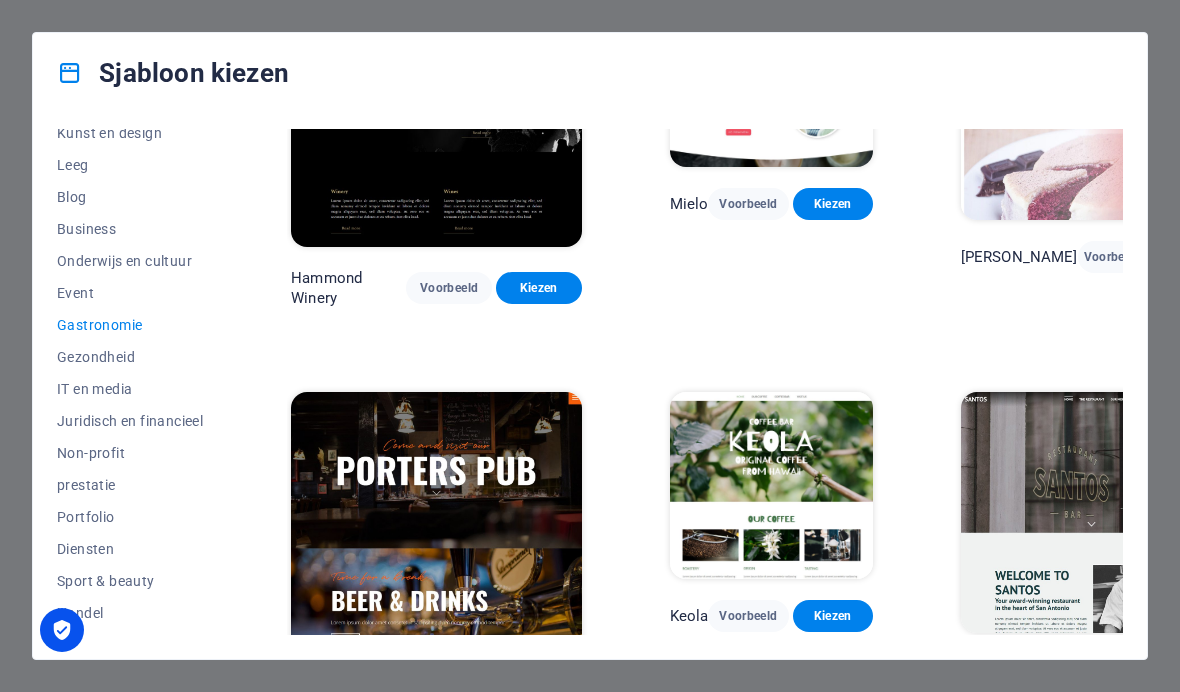 click on "Voorbeeld" at bounding box center (442, 697) 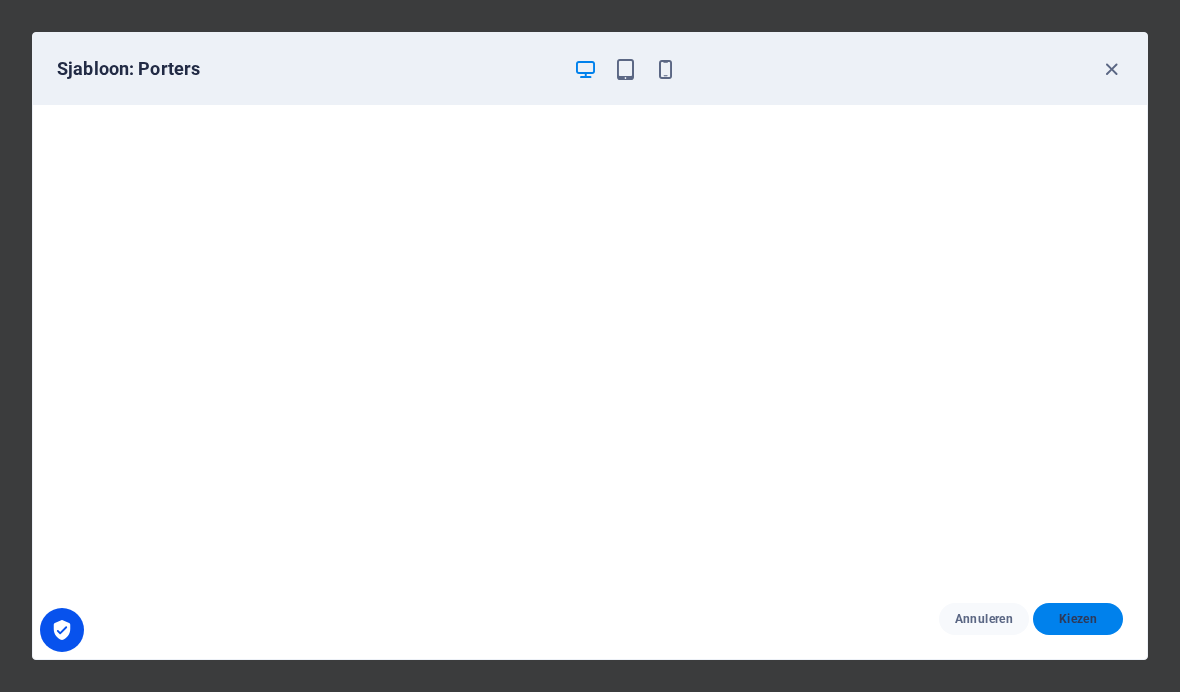 click on "Kiezen" at bounding box center (1078, 619) 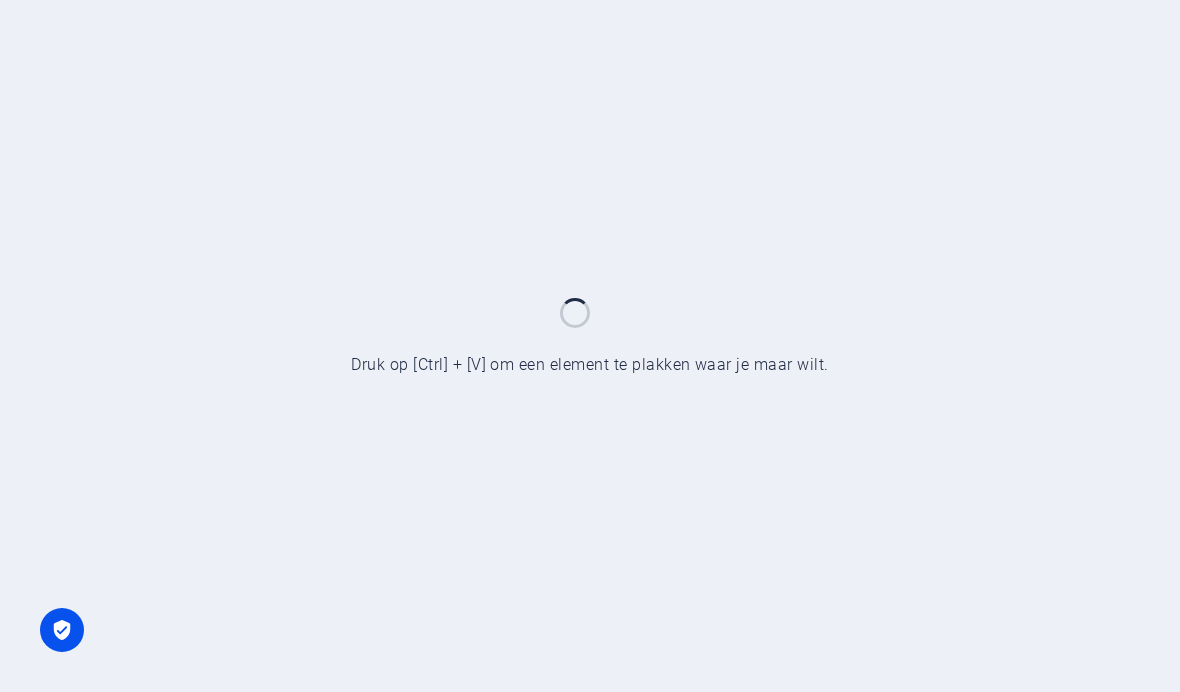 scroll, scrollTop: 0, scrollLeft: 0, axis: both 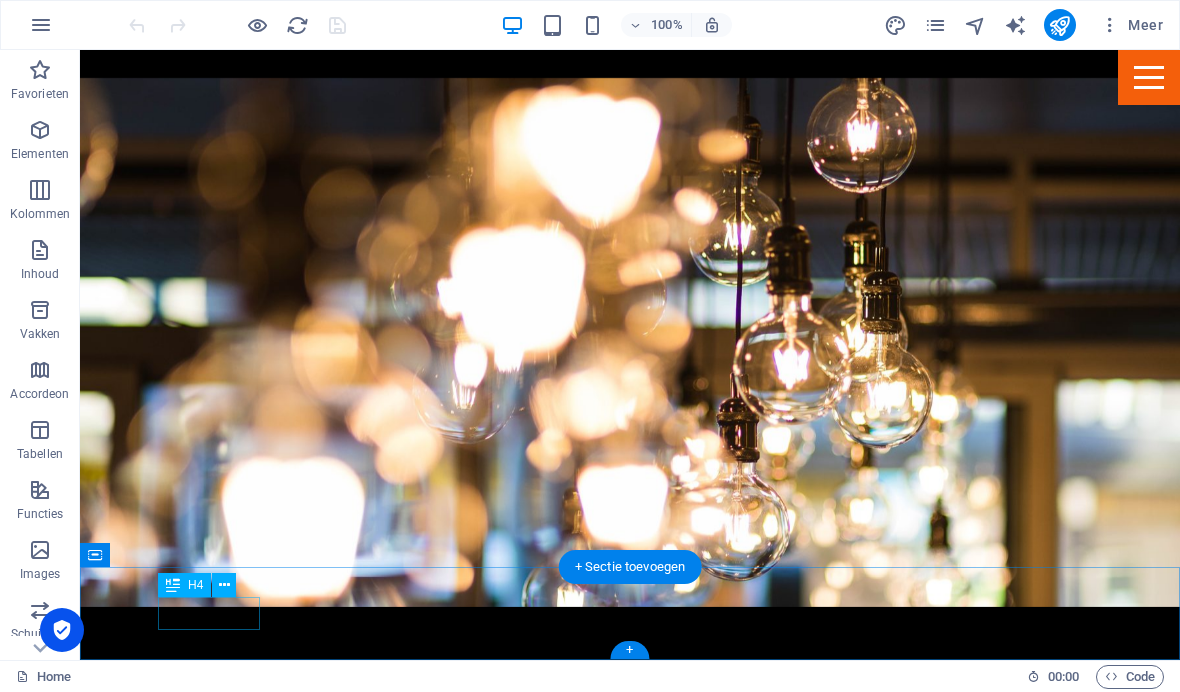 click on "Porters" at bounding box center [630, 4496] 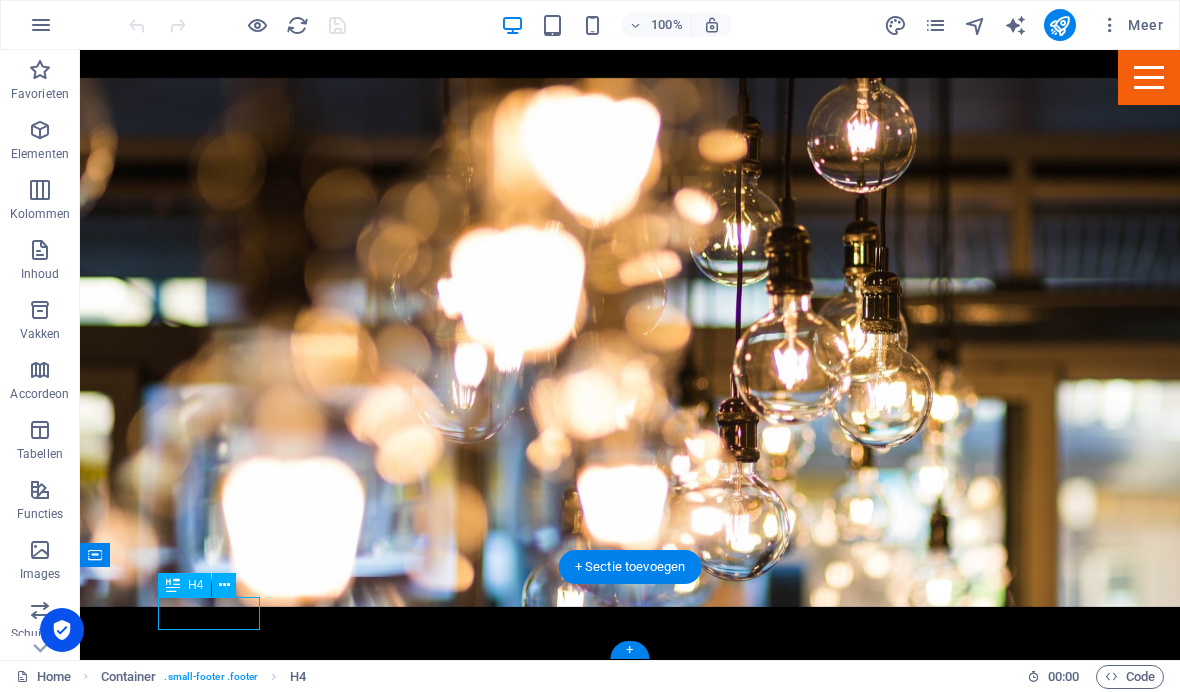 click on "Porters" at bounding box center (630, 4496) 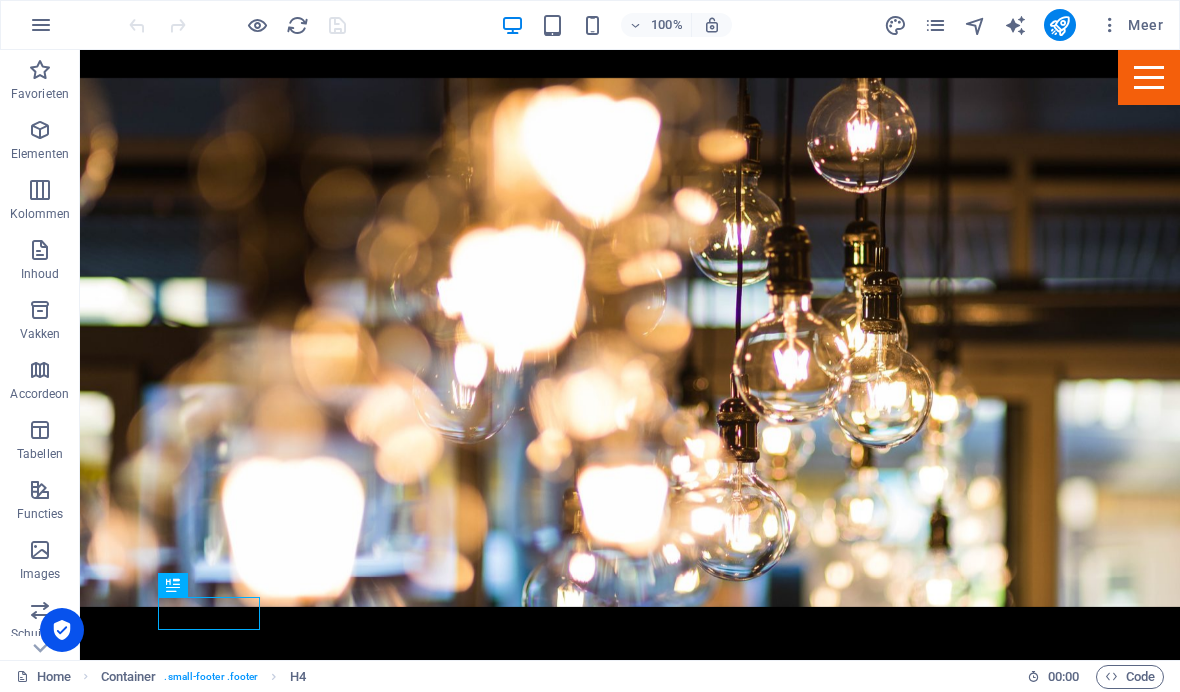 click at bounding box center [630, 3631] 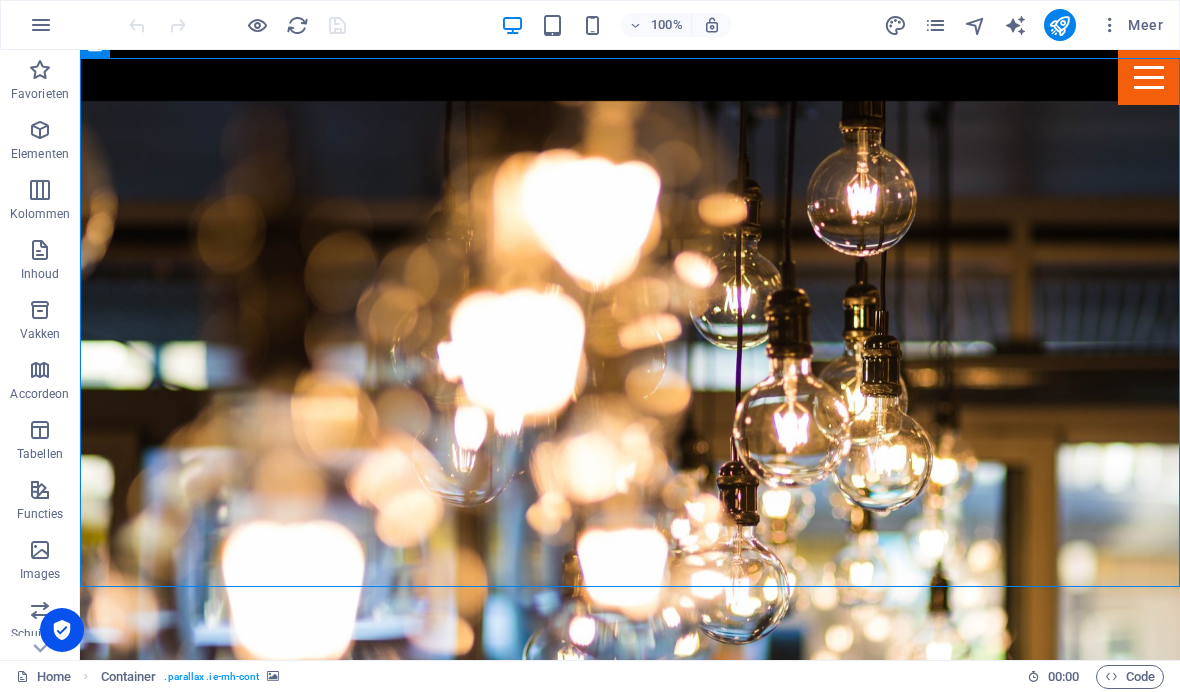 scroll, scrollTop: 3227, scrollLeft: 0, axis: vertical 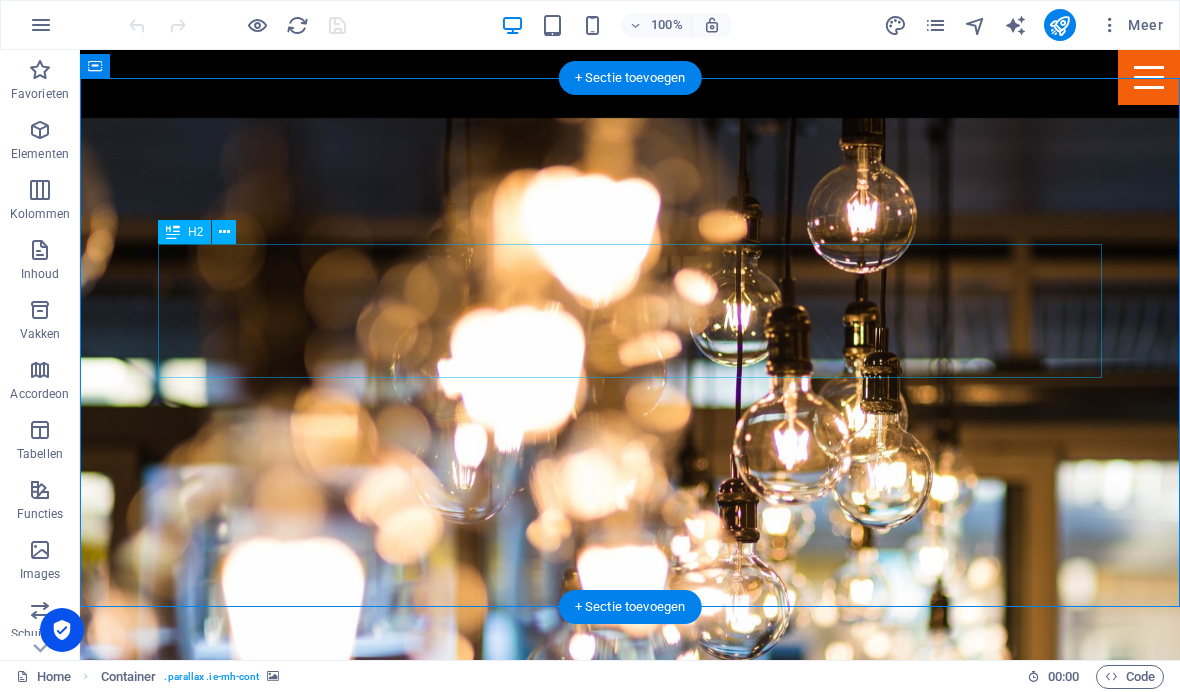 click on "Visit us" at bounding box center [630, 4193] 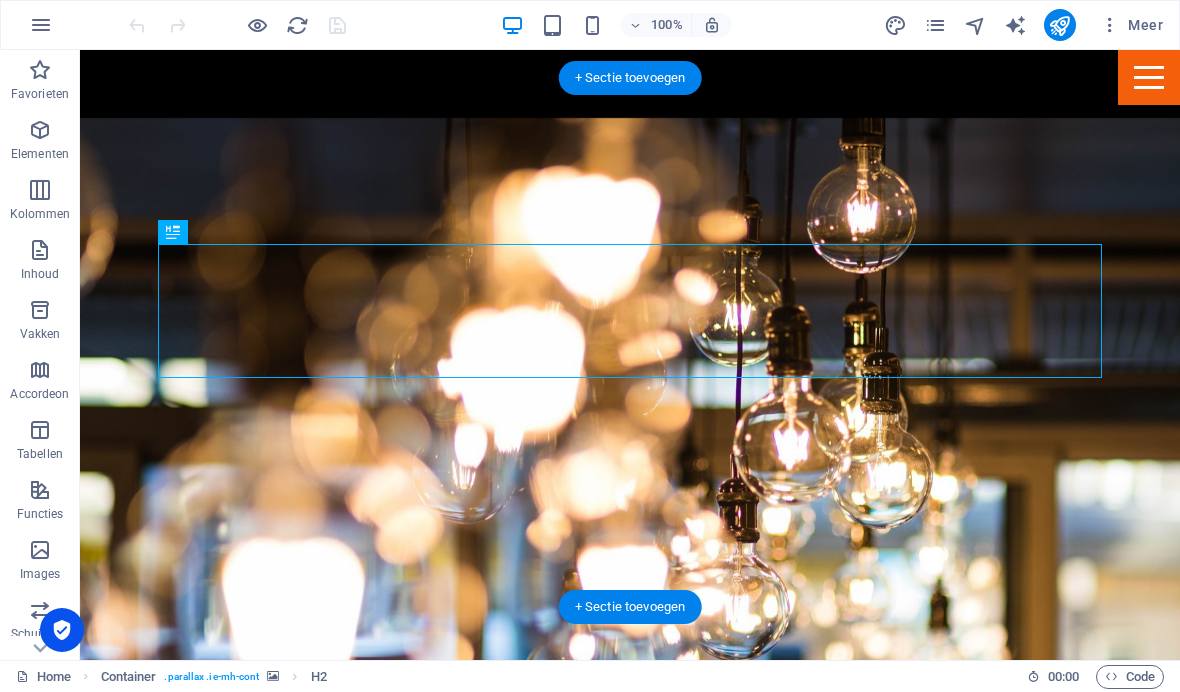 click at bounding box center [630, 3637] 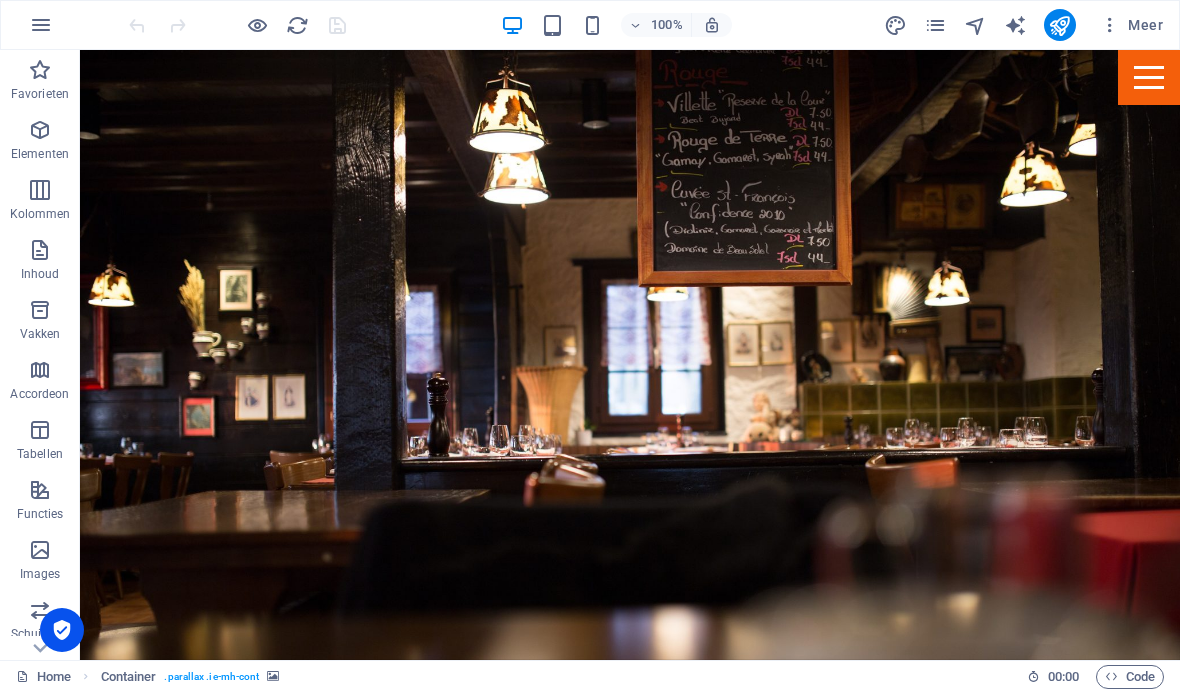 scroll, scrollTop: 0, scrollLeft: 0, axis: both 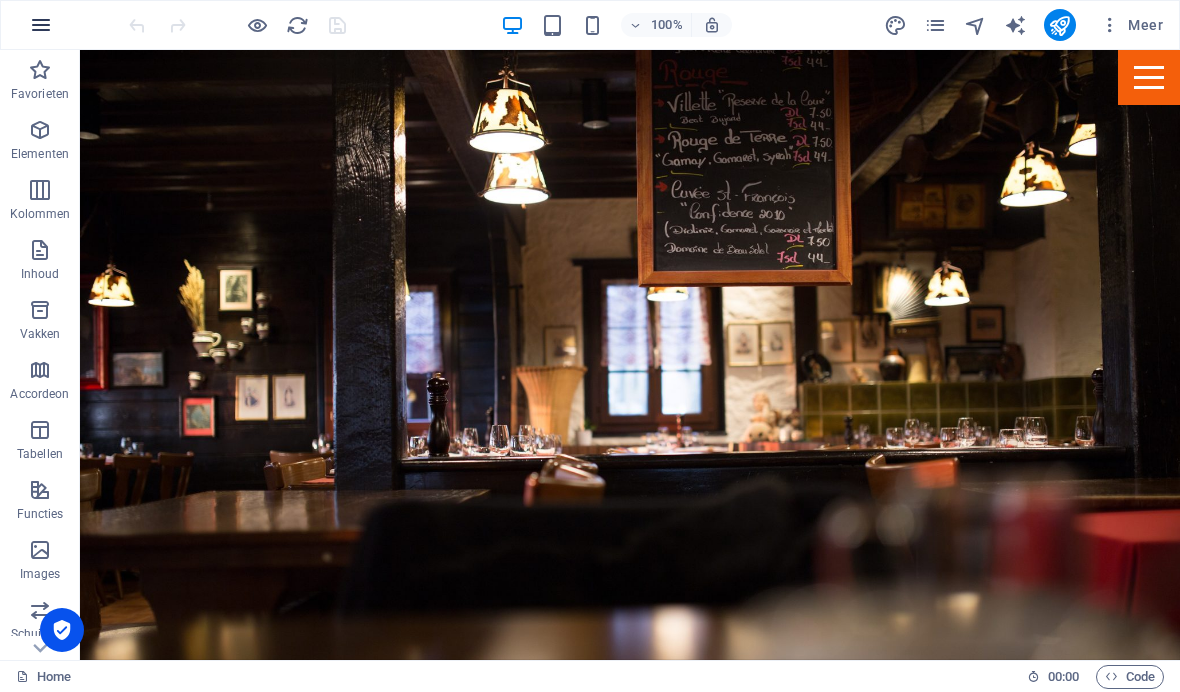 click at bounding box center (41, 25) 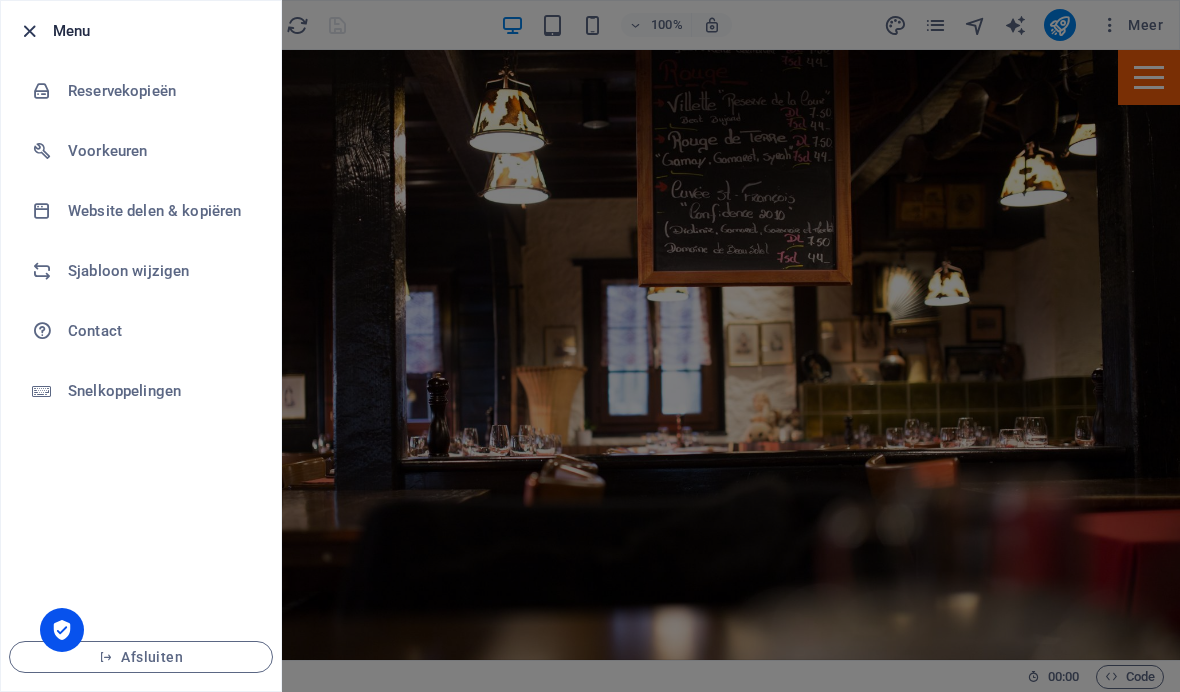 click at bounding box center [29, 31] 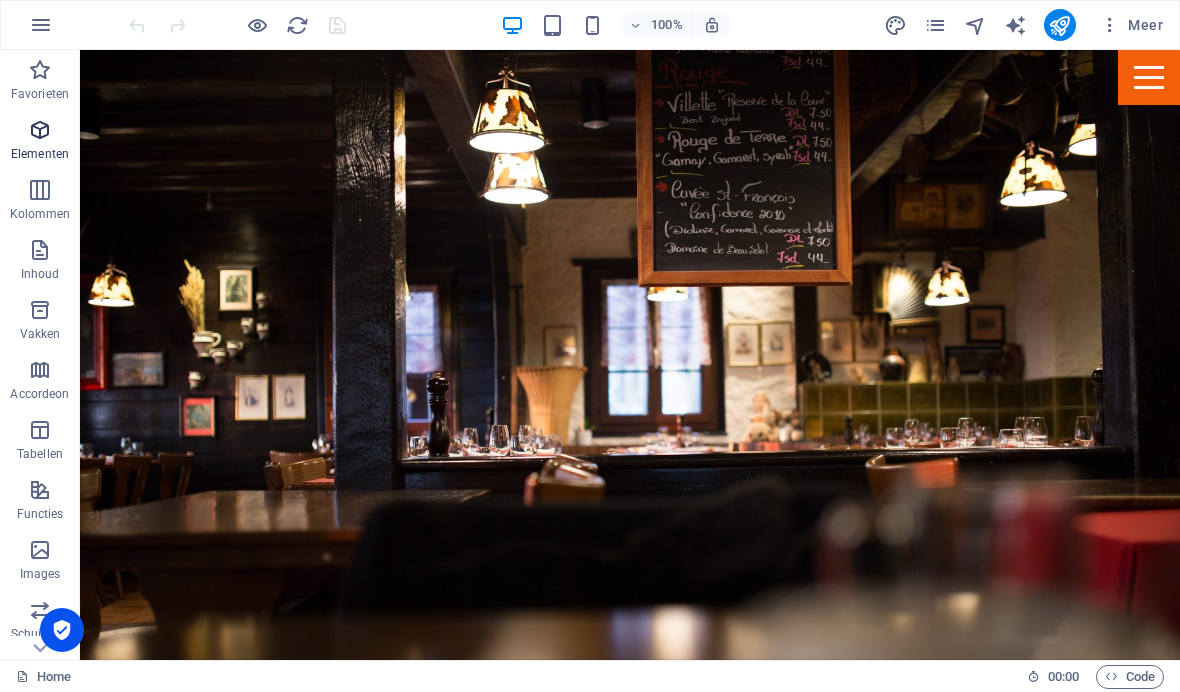 click at bounding box center [40, 130] 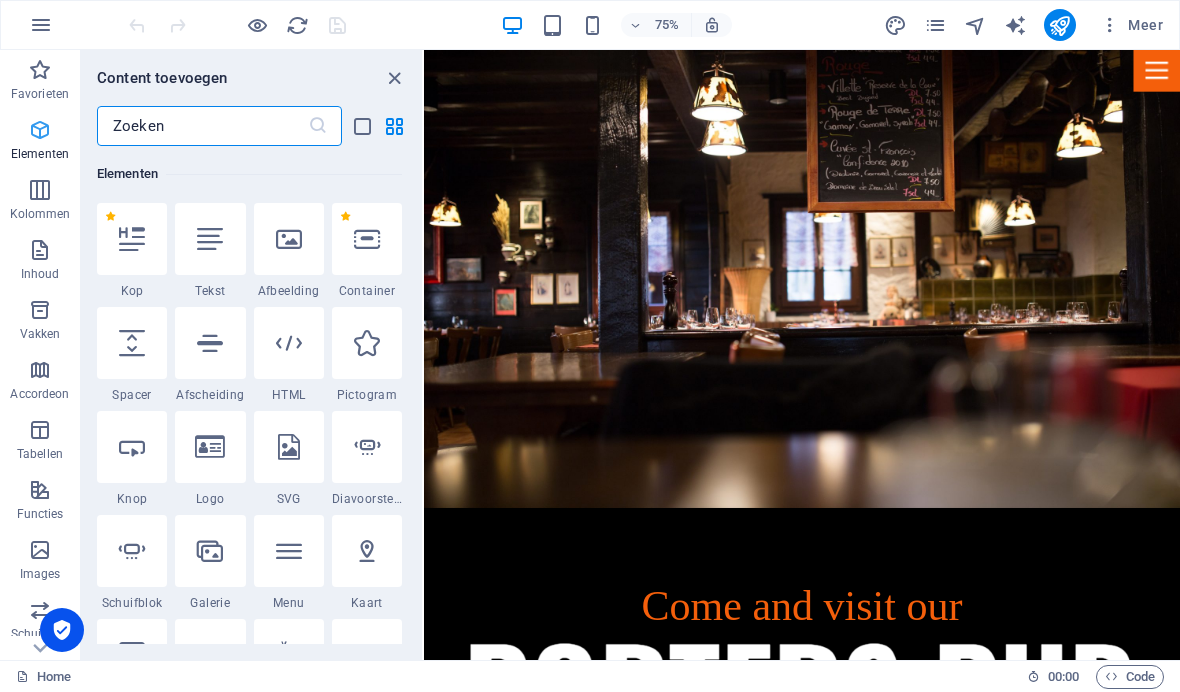 scroll, scrollTop: 213, scrollLeft: 0, axis: vertical 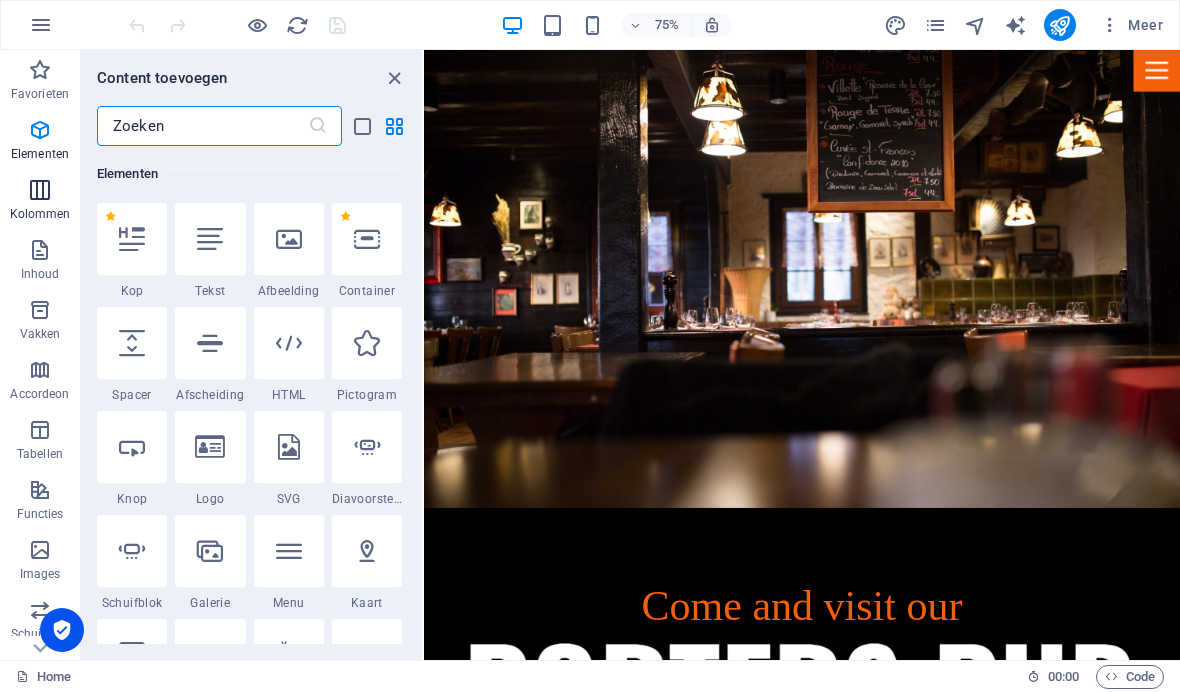 click at bounding box center (40, 190) 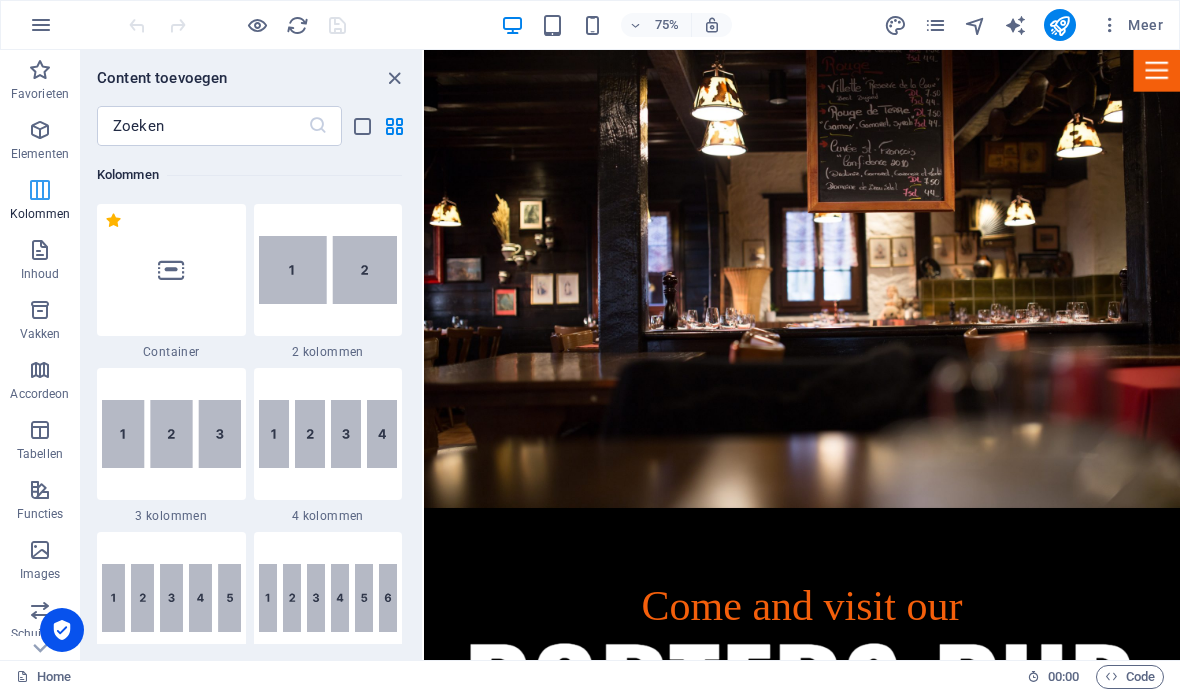 scroll, scrollTop: 990, scrollLeft: 0, axis: vertical 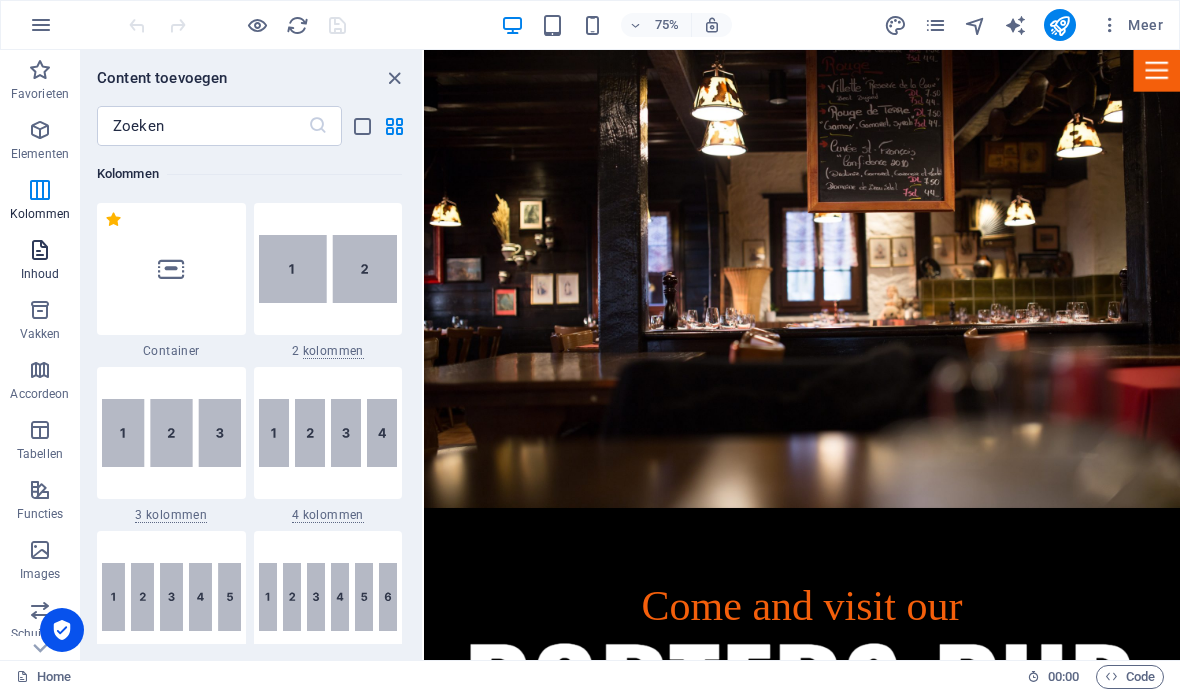 click at bounding box center [40, 250] 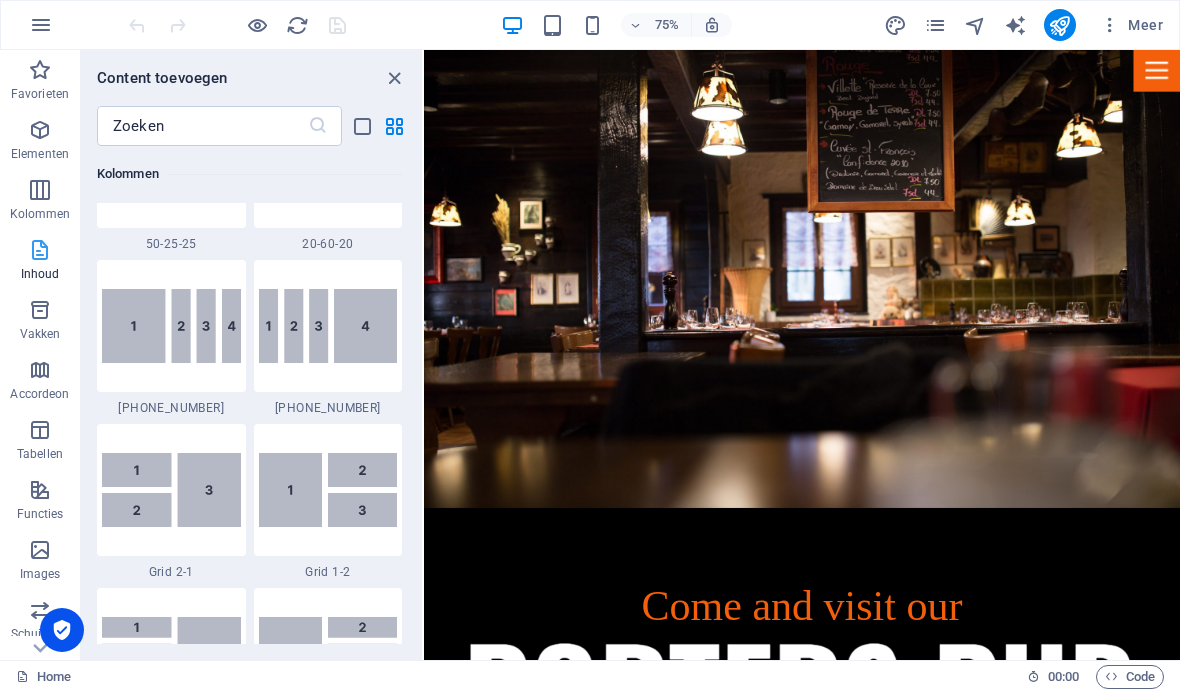 scroll, scrollTop: 3499, scrollLeft: 0, axis: vertical 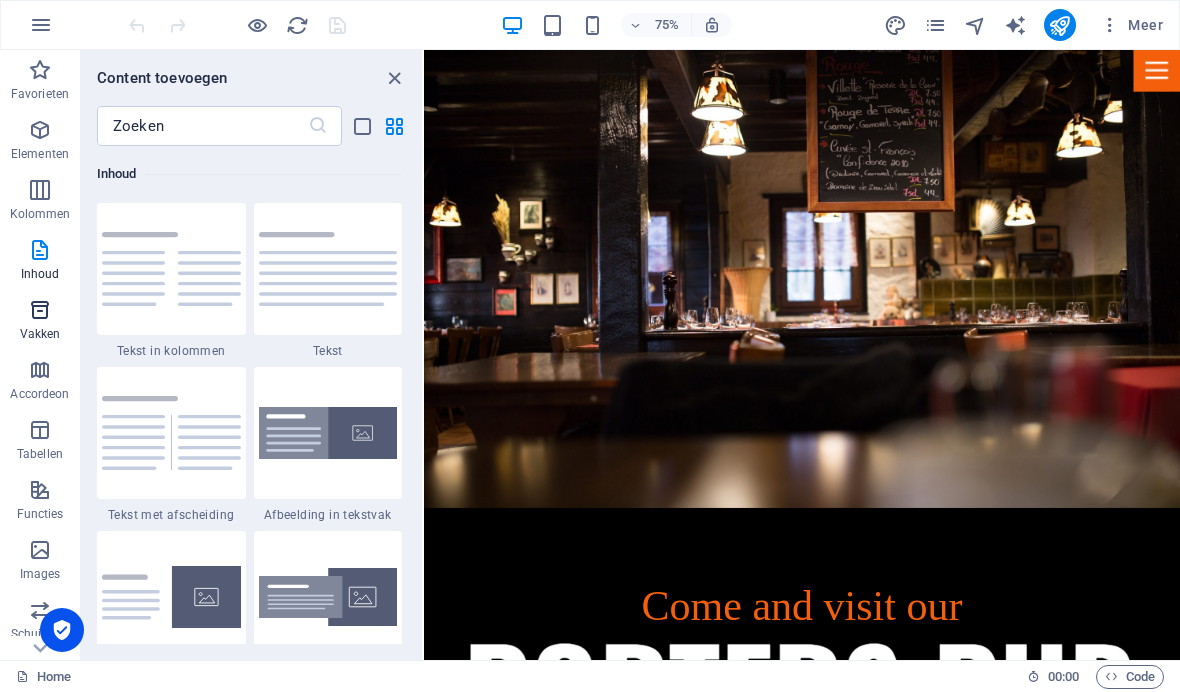 click at bounding box center (40, 310) 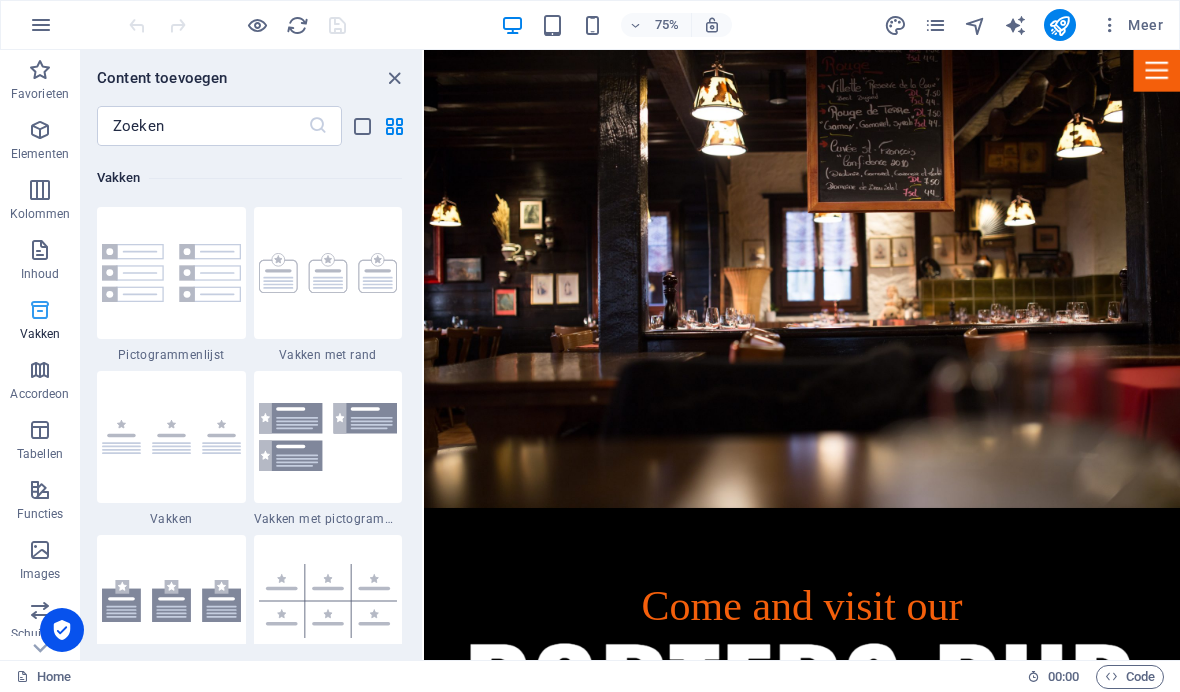scroll, scrollTop: 5352, scrollLeft: 0, axis: vertical 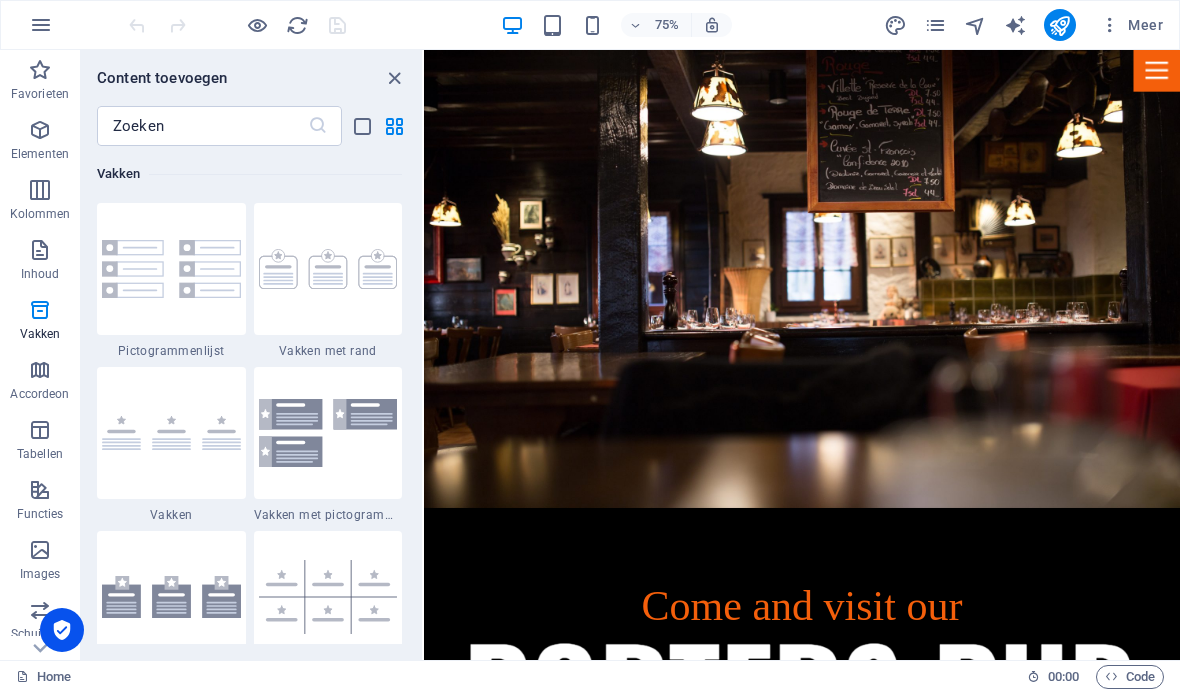 click at bounding box center [237, 25] 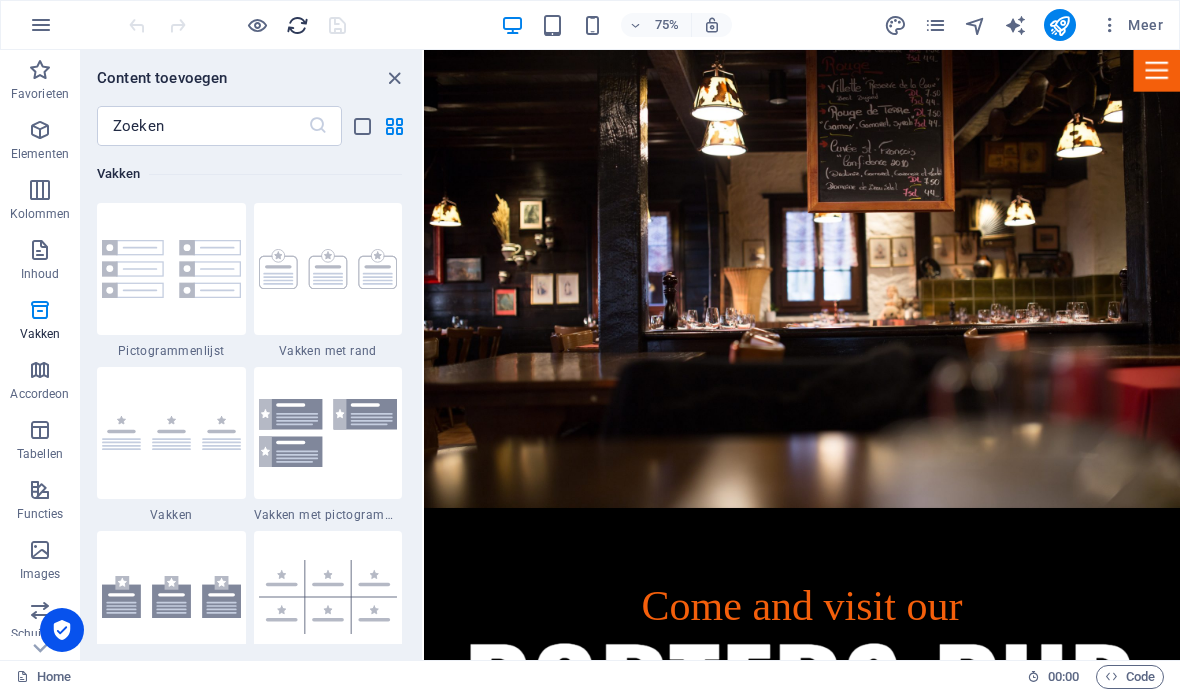 click at bounding box center (297, 25) 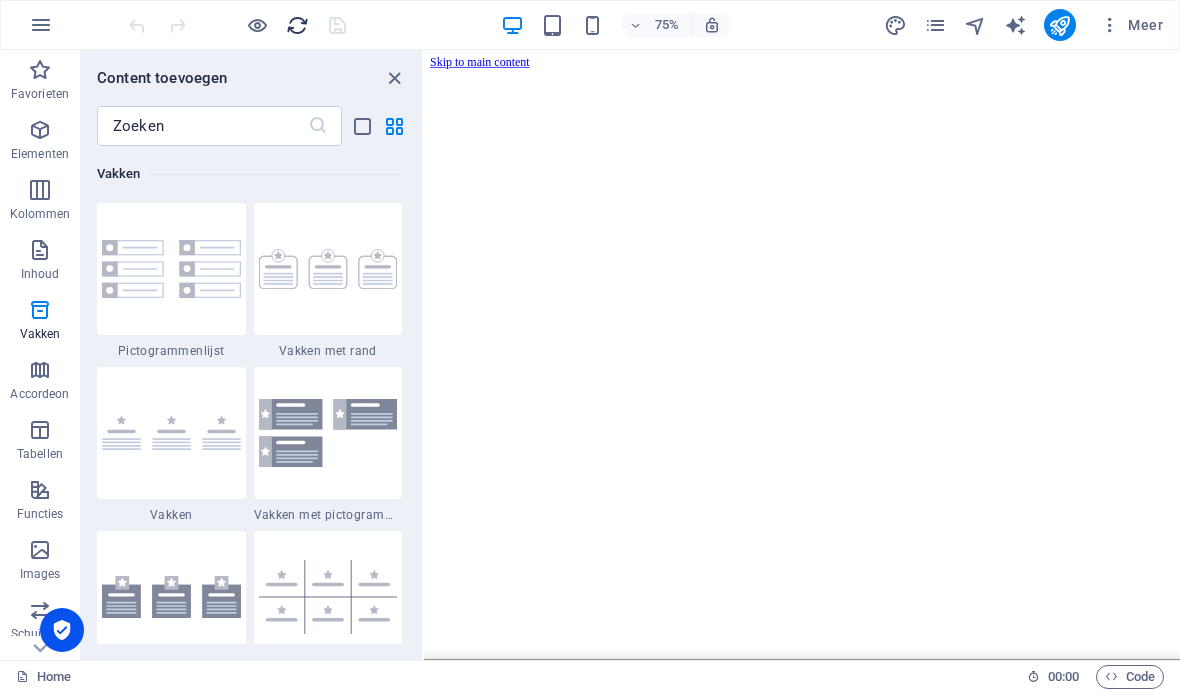 scroll, scrollTop: 0, scrollLeft: 0, axis: both 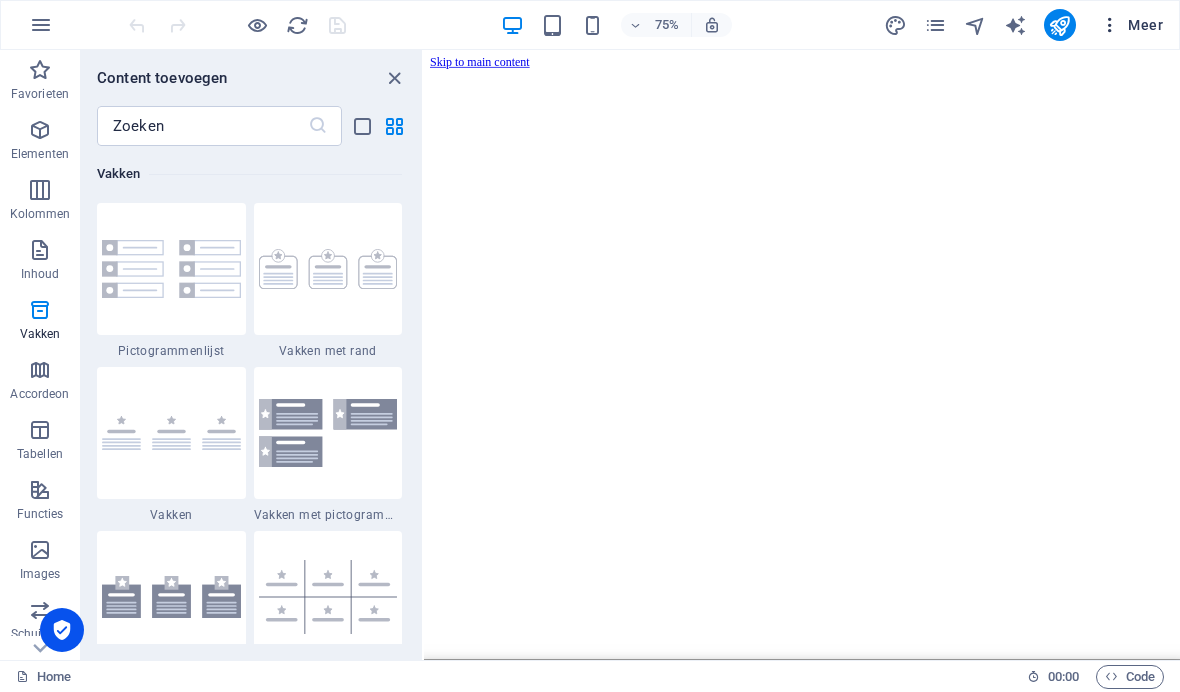 click at bounding box center [1110, 25] 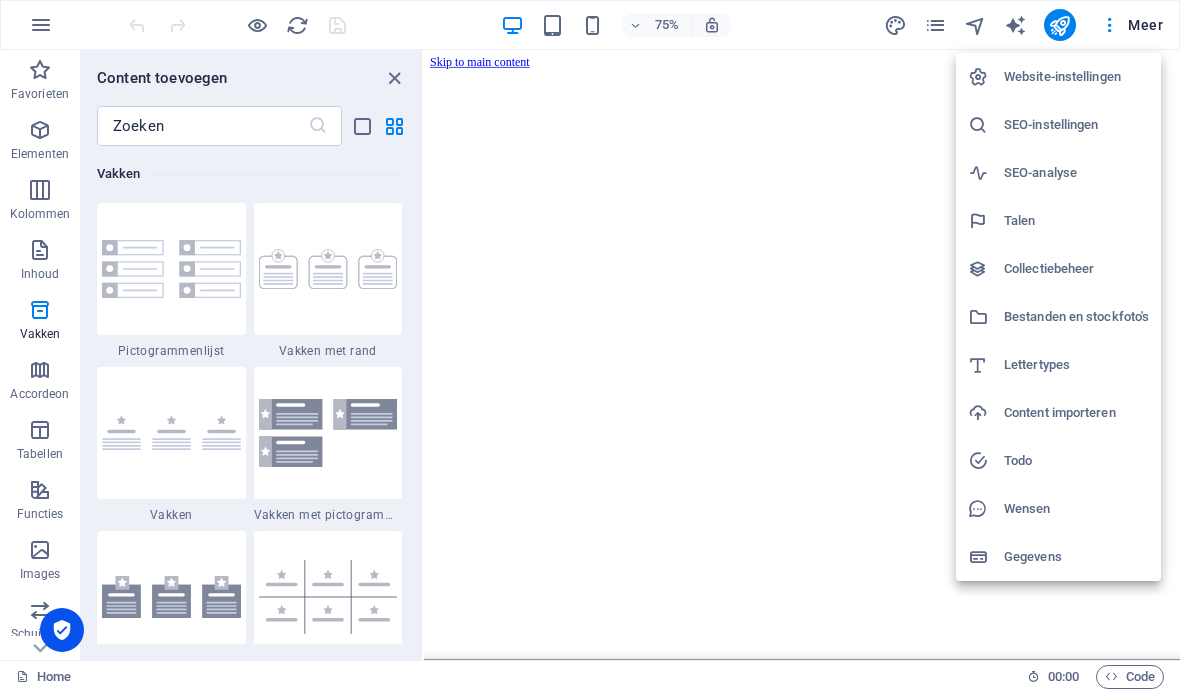 click at bounding box center [590, 346] 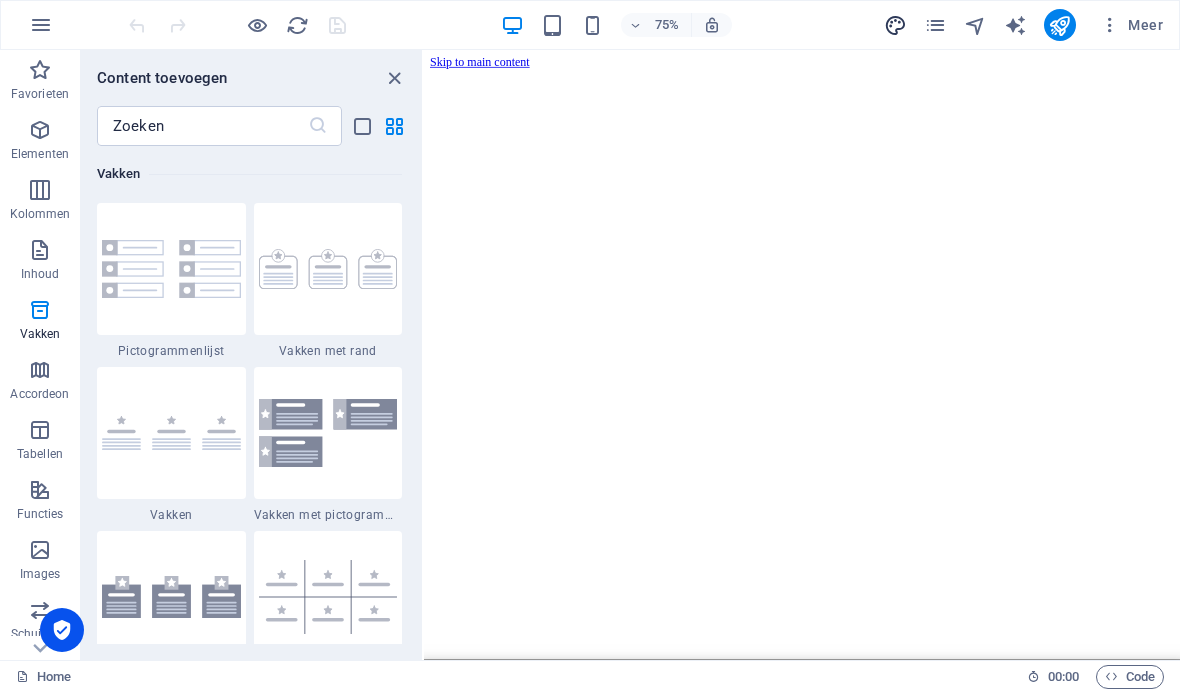 click at bounding box center (895, 25) 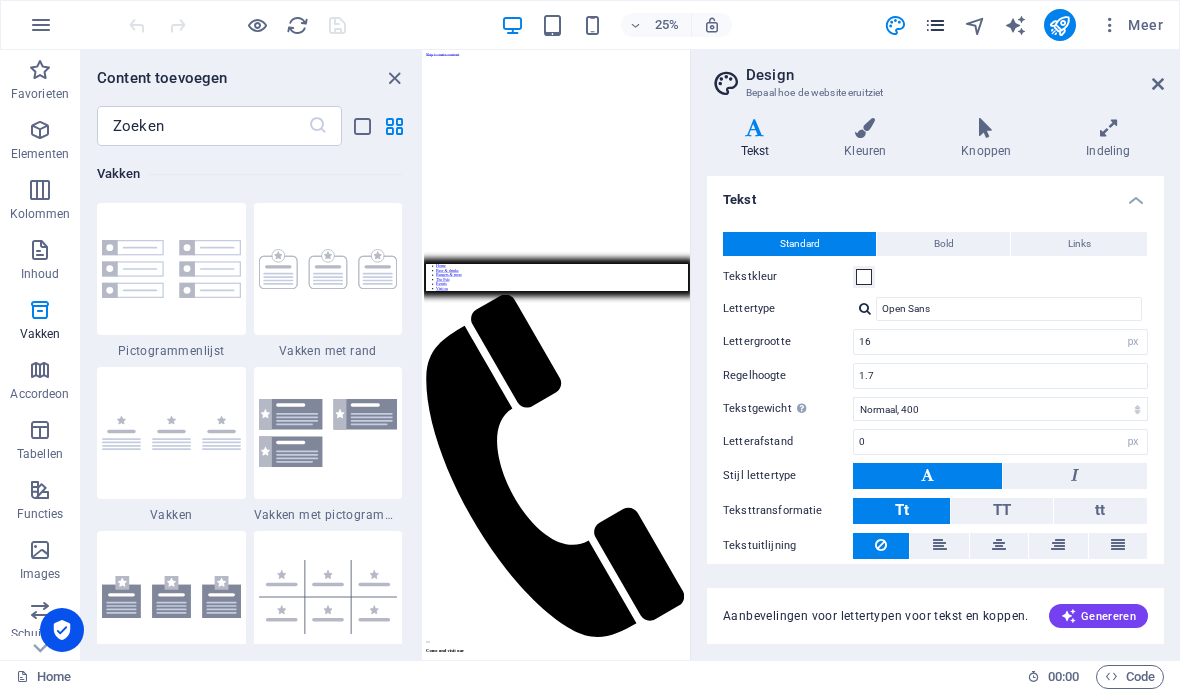 click at bounding box center (935, 25) 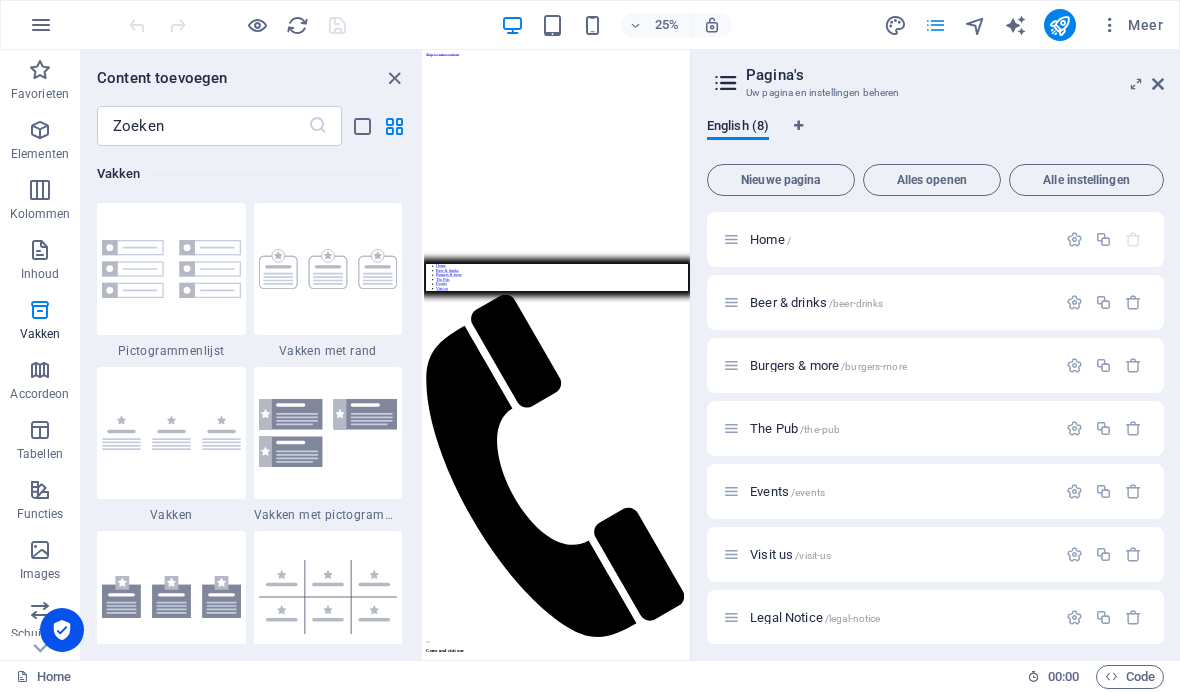 scroll, scrollTop: 0, scrollLeft: 0, axis: both 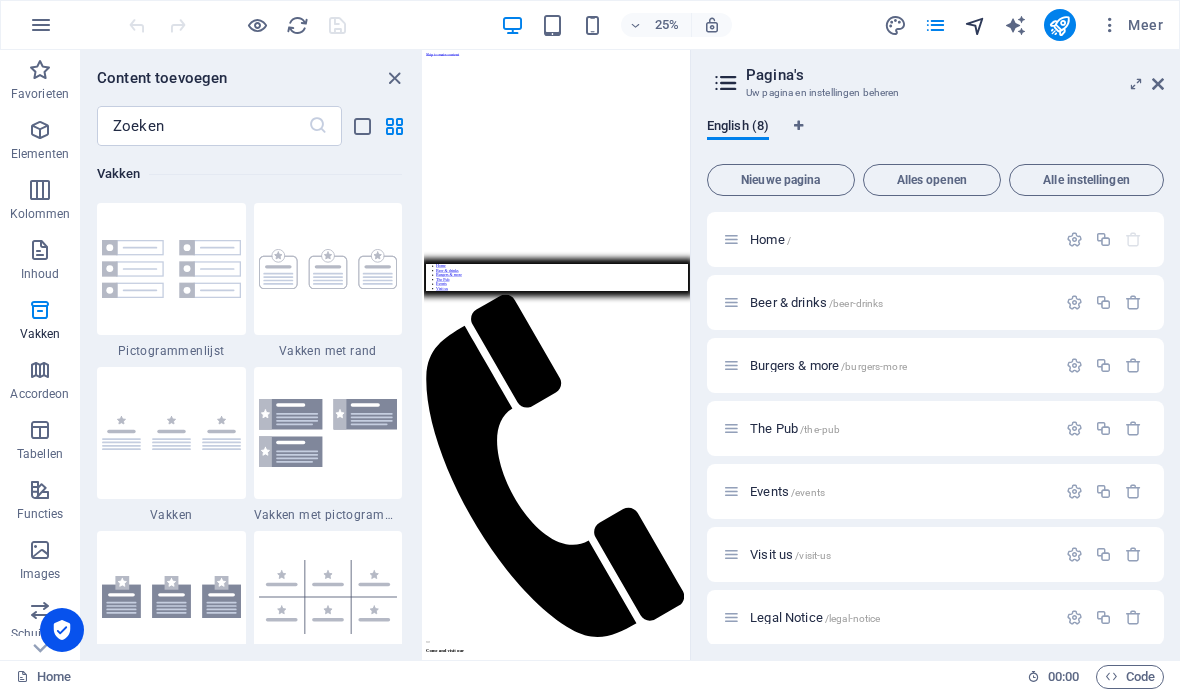 click at bounding box center (975, 25) 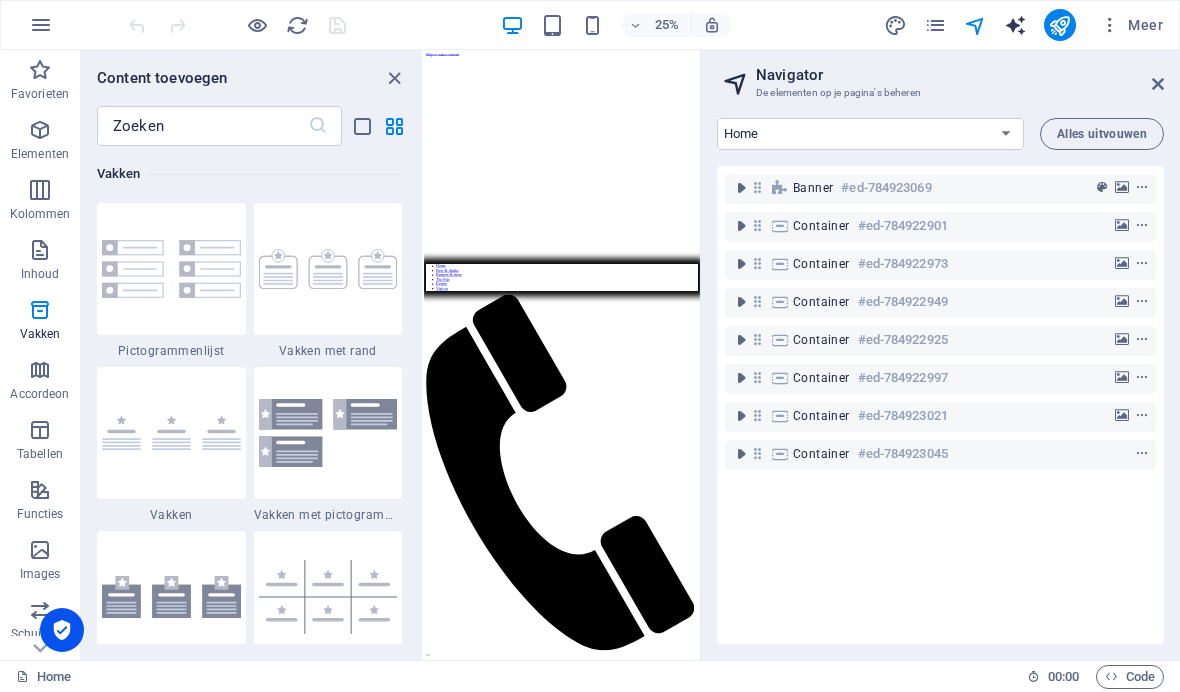 click at bounding box center [1015, 25] 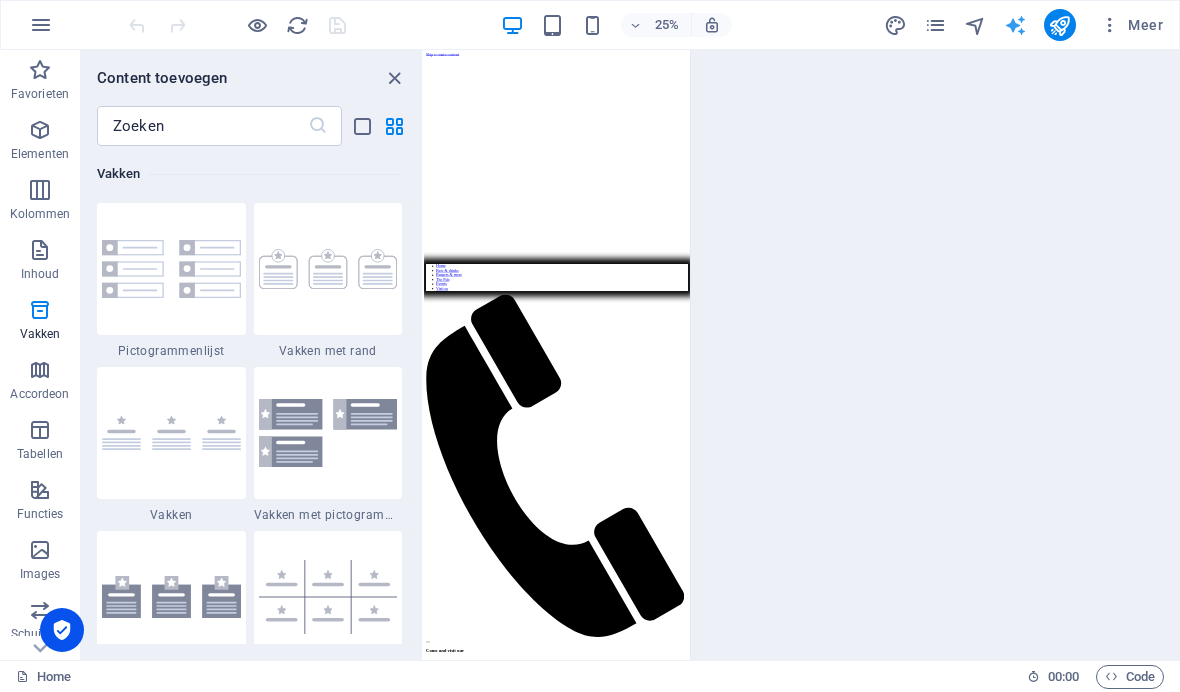 select on "English" 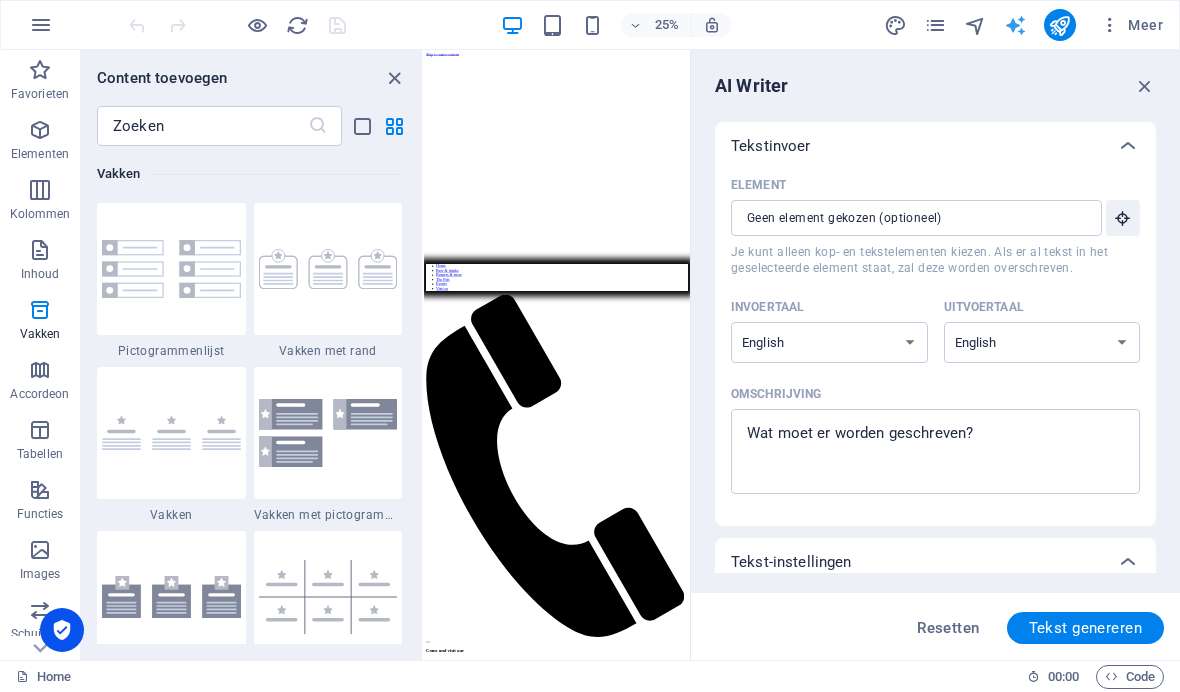 scroll, scrollTop: 0, scrollLeft: 0, axis: both 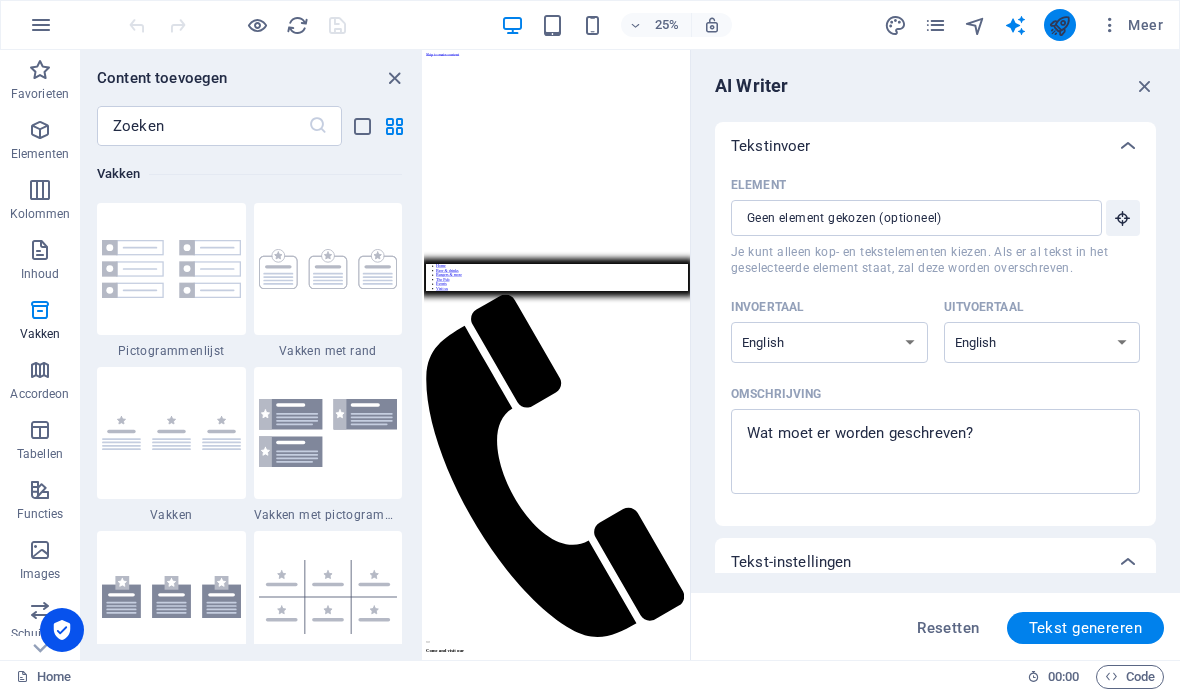 click at bounding box center [1059, 25] 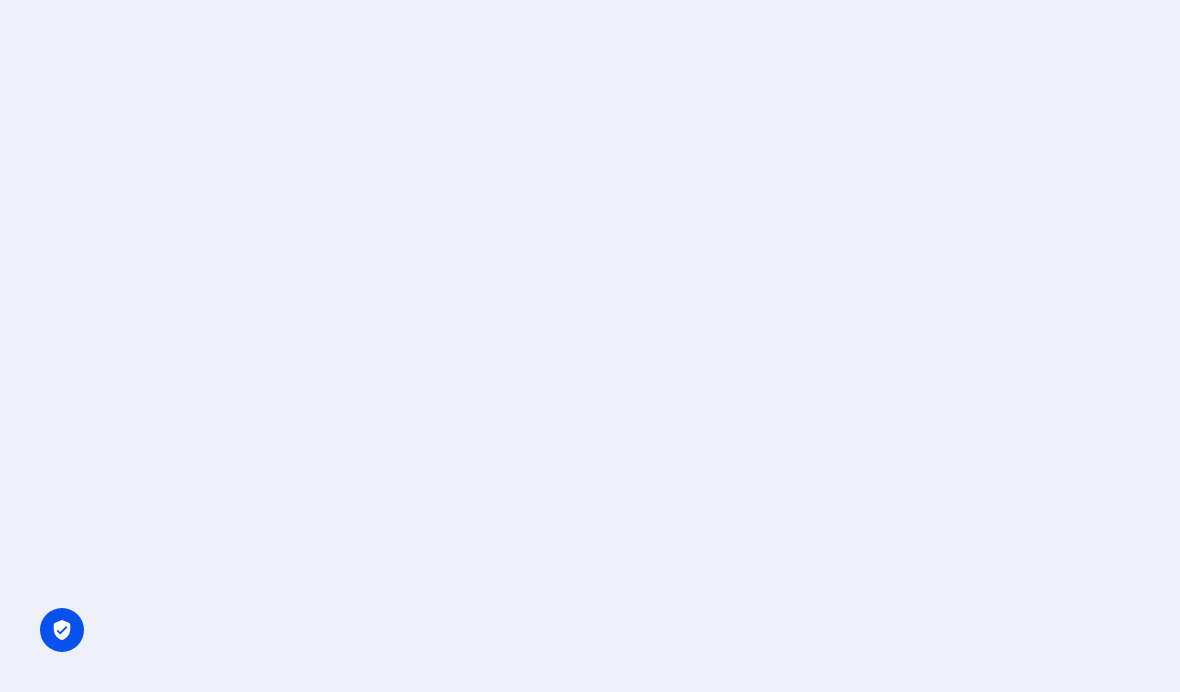 scroll, scrollTop: 0, scrollLeft: 0, axis: both 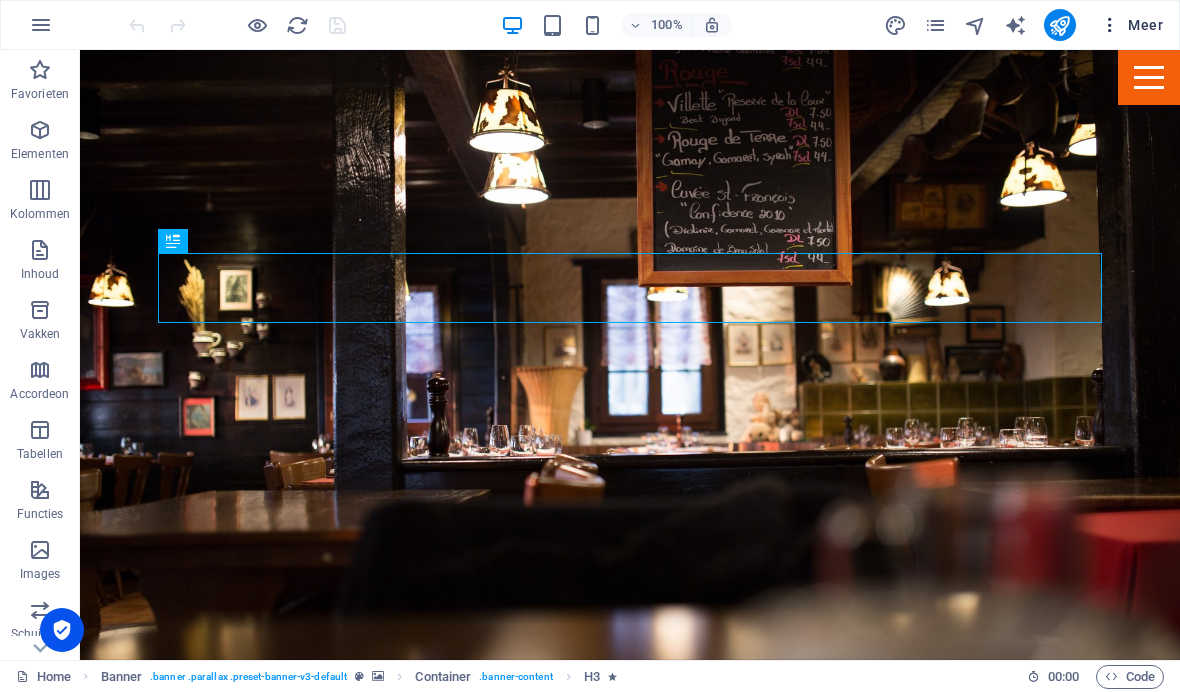 click on "Meer" at bounding box center [1131, 25] 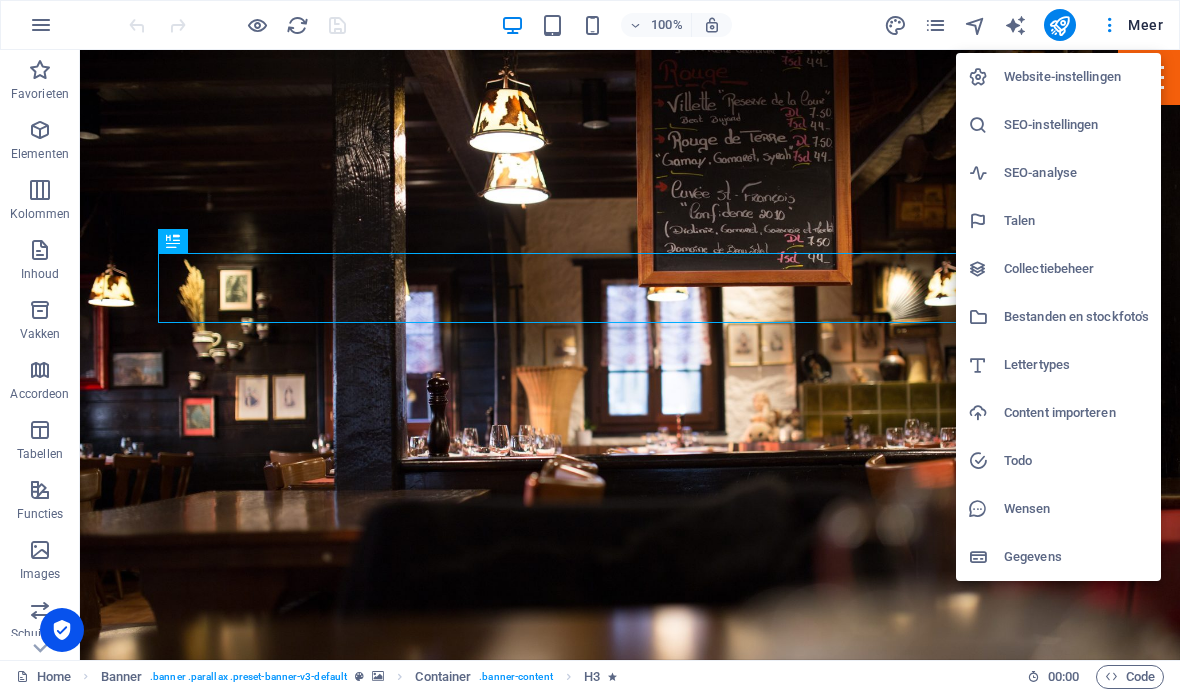 click on "Website-instellingen" at bounding box center (1076, 77) 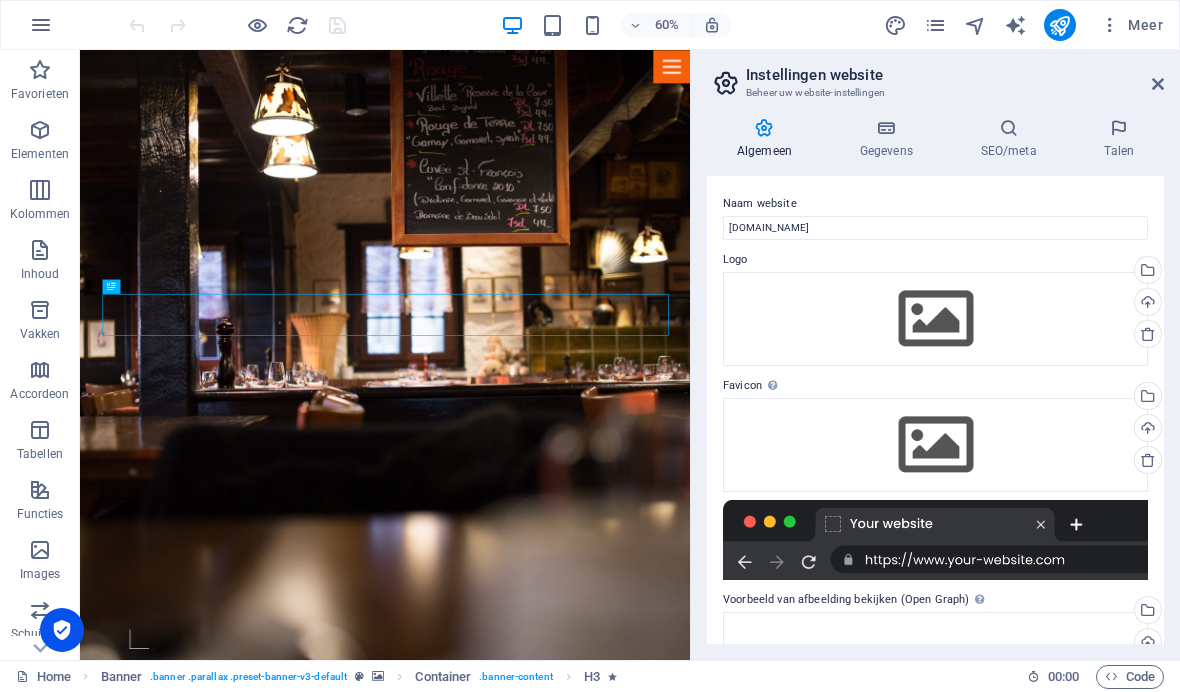 scroll, scrollTop: 0, scrollLeft: 0, axis: both 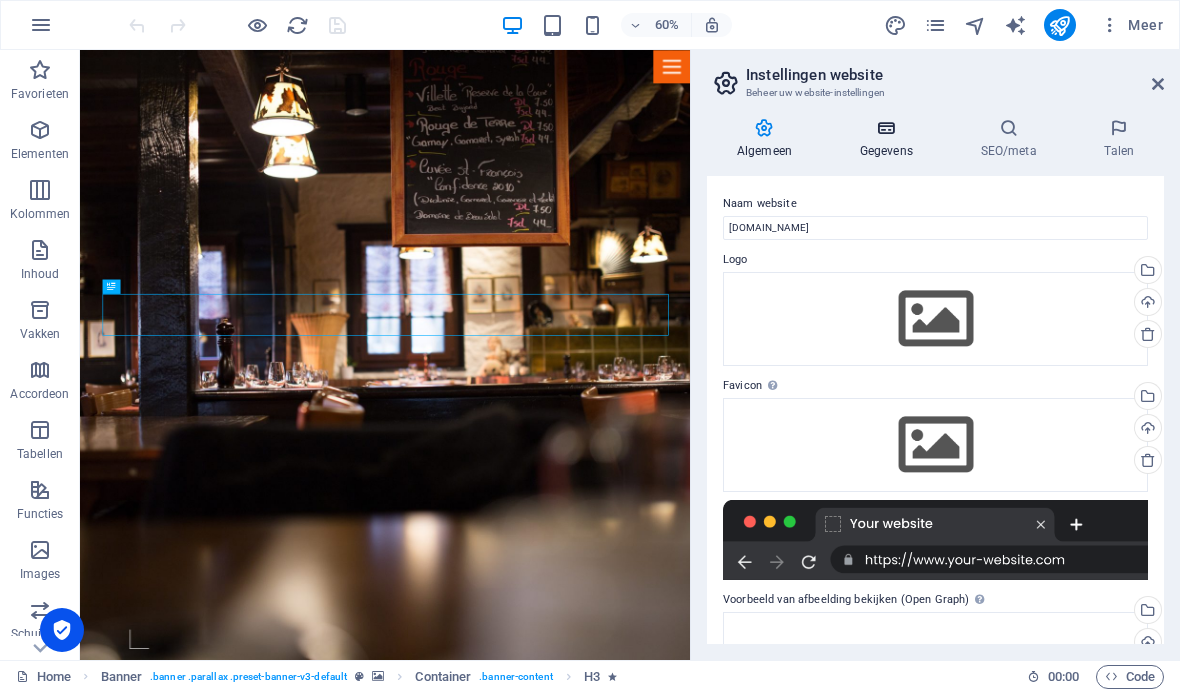 click on "Gegevens" at bounding box center (890, 139) 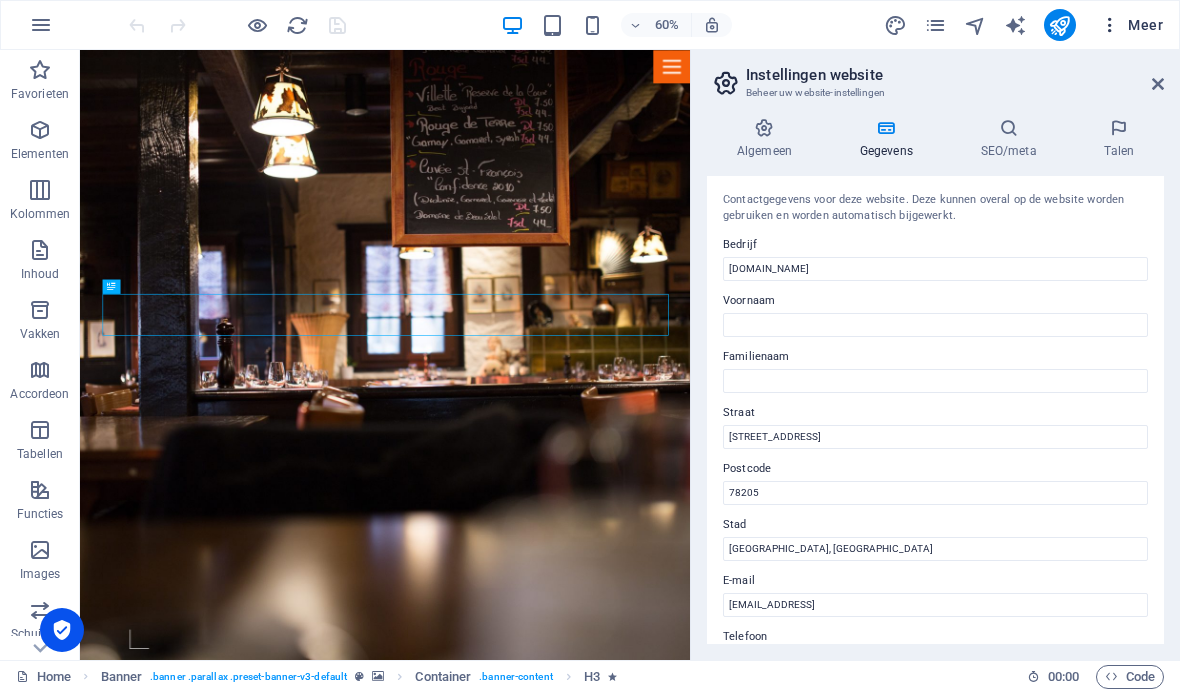 click on "Meer" at bounding box center (1131, 25) 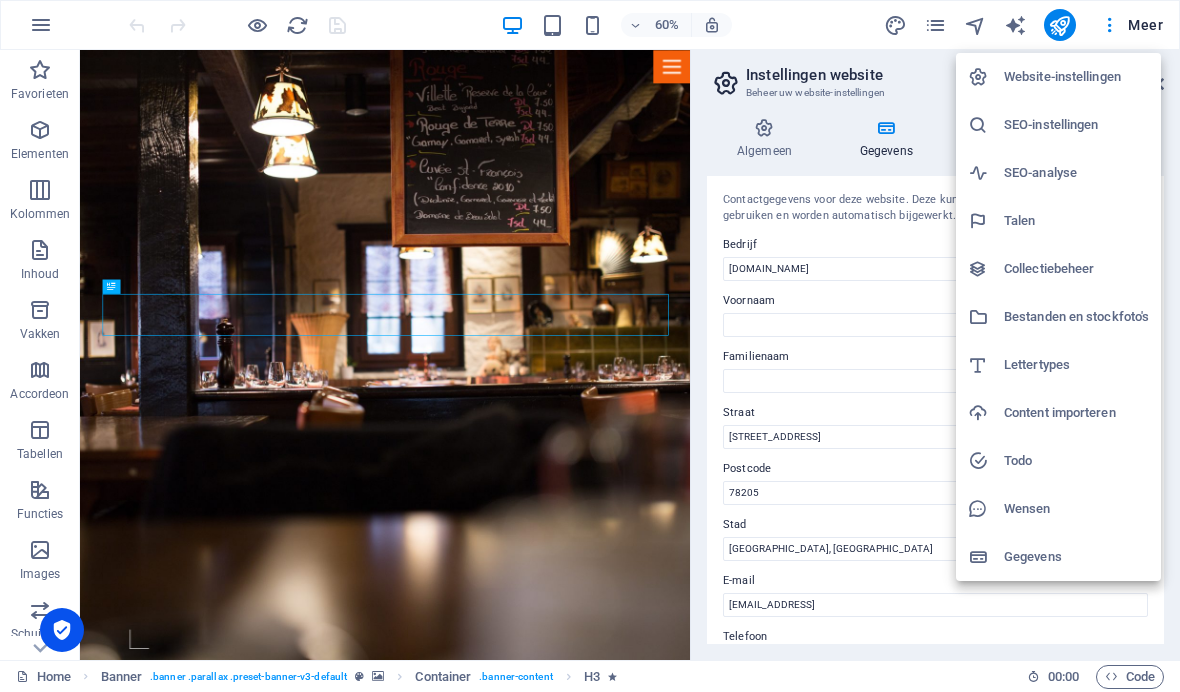 click at bounding box center [590, 346] 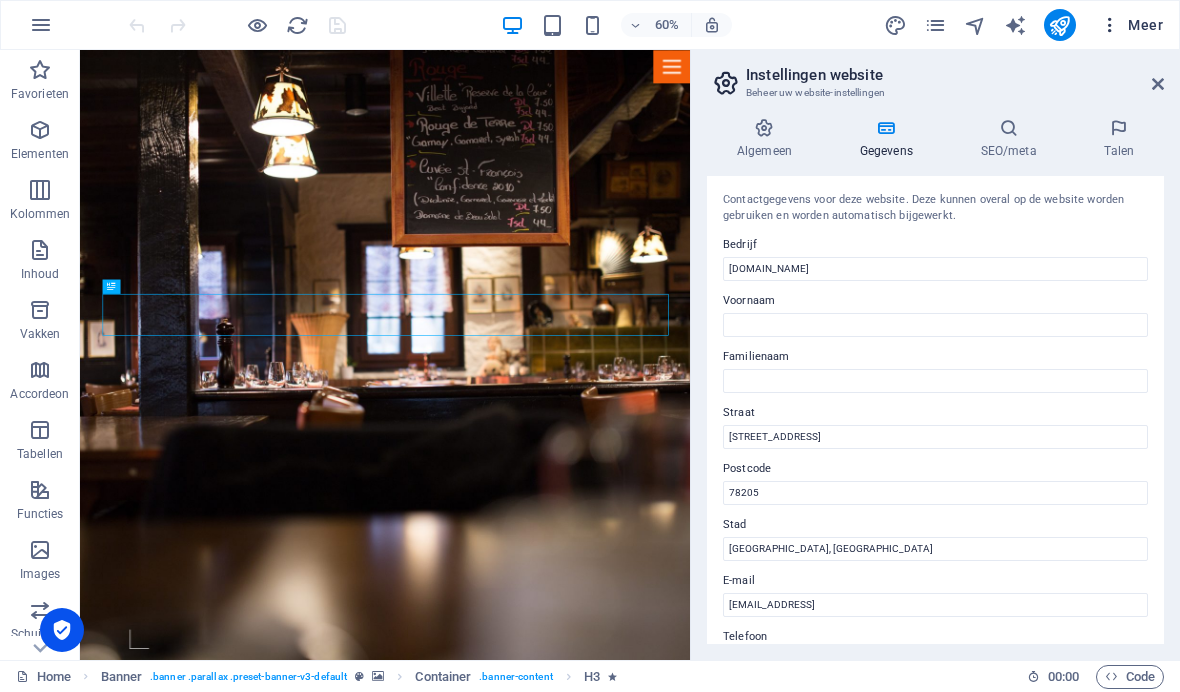 click on "Meer" at bounding box center (1131, 25) 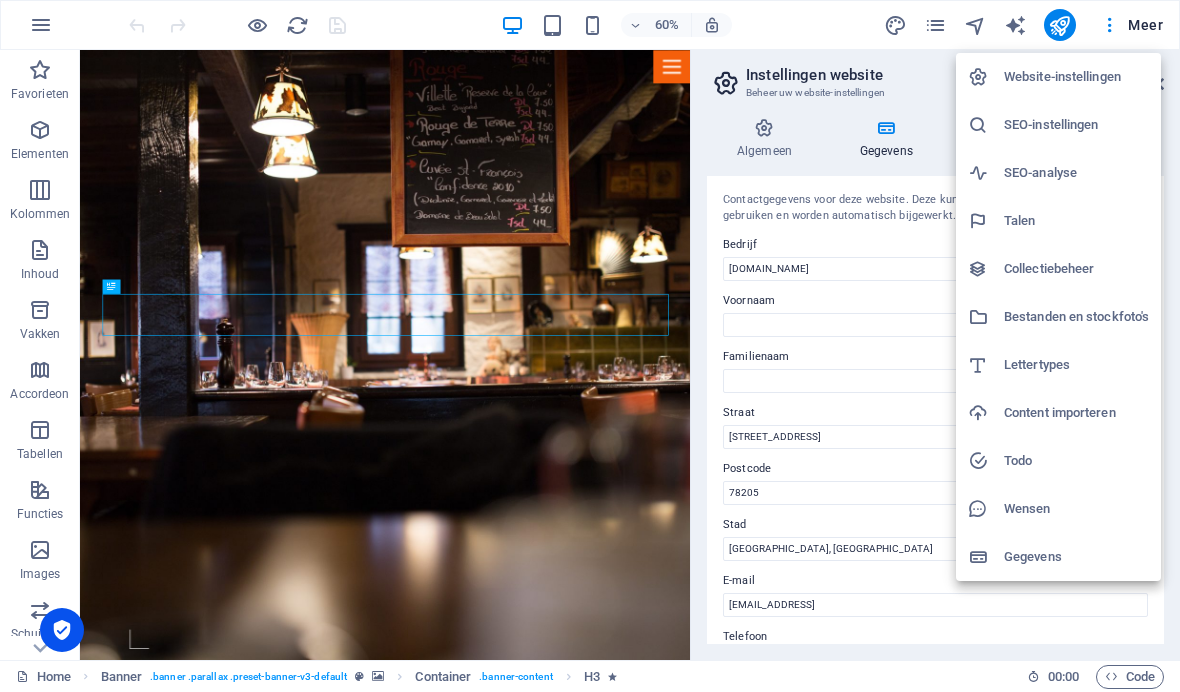 click at bounding box center (590, 346) 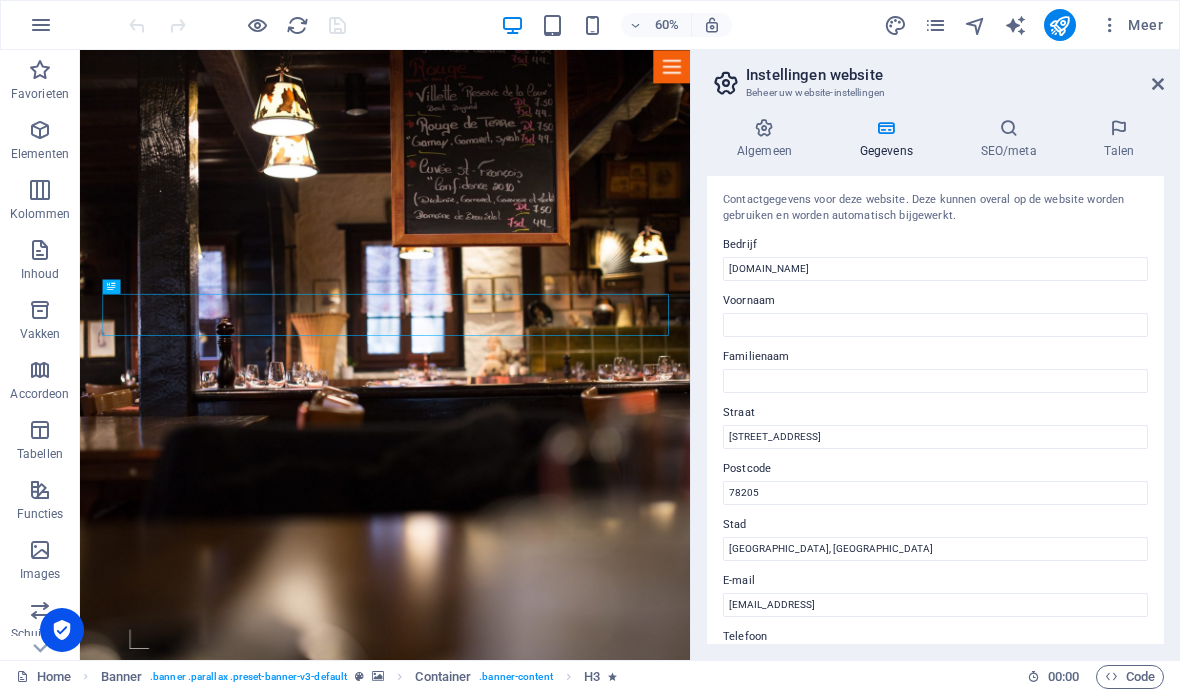 scroll, scrollTop: 0, scrollLeft: 0, axis: both 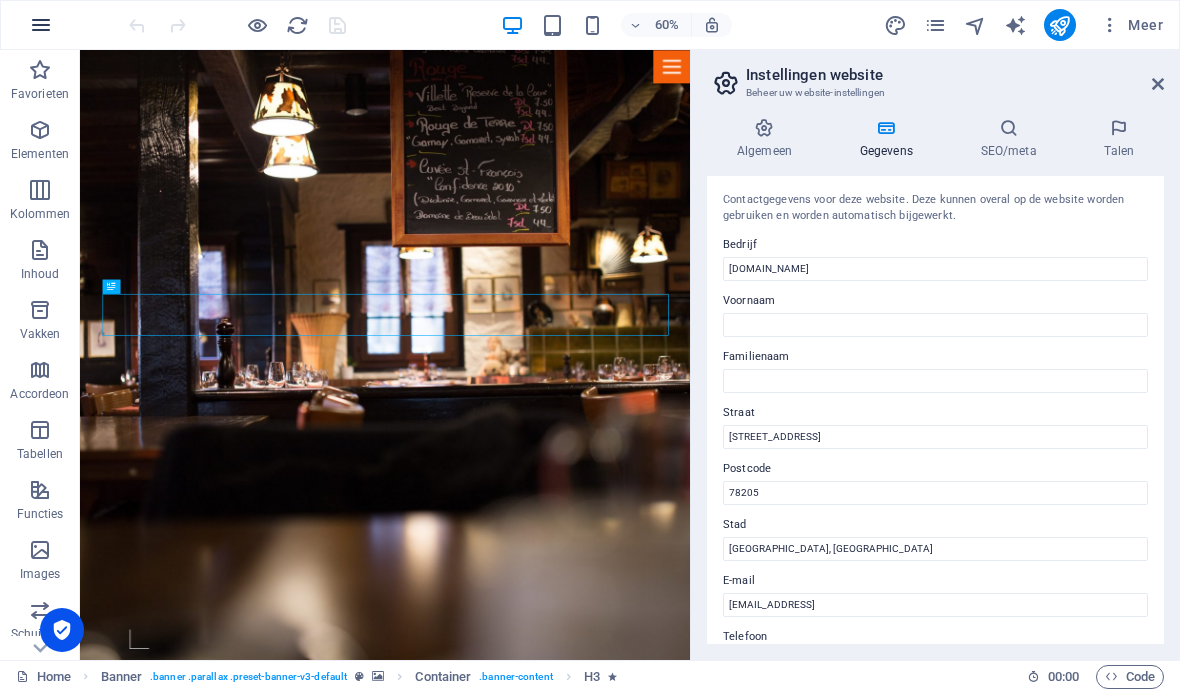 click at bounding box center (41, 25) 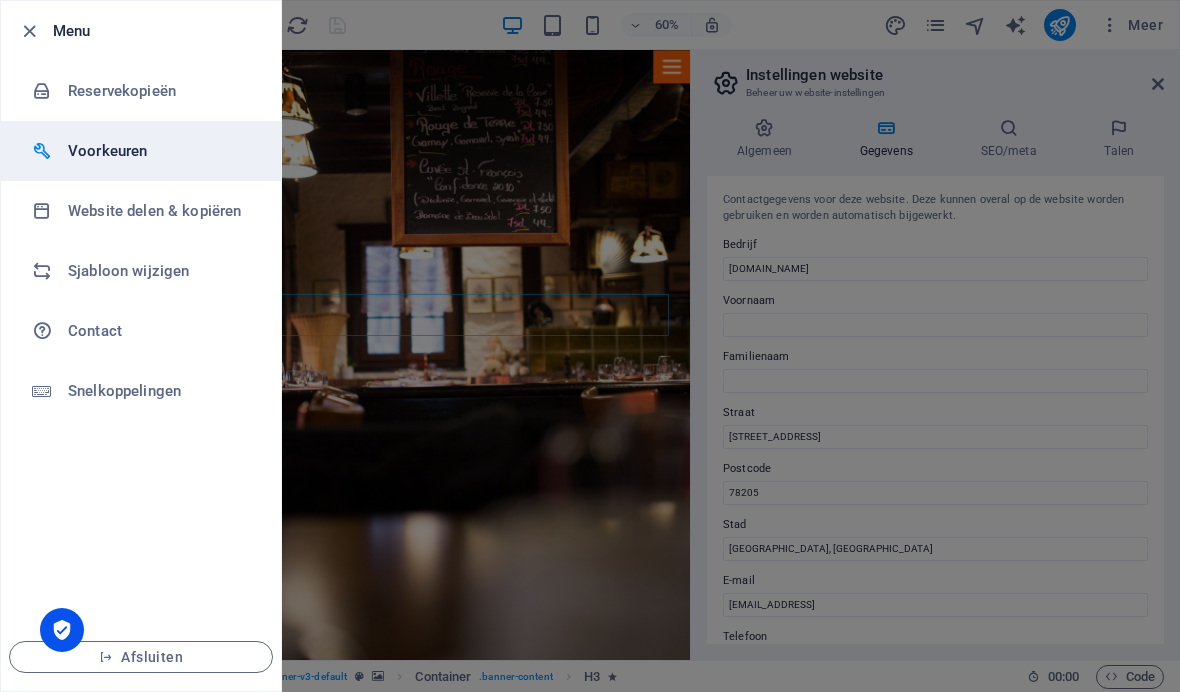 click on "Voorkeuren" at bounding box center [160, 151] 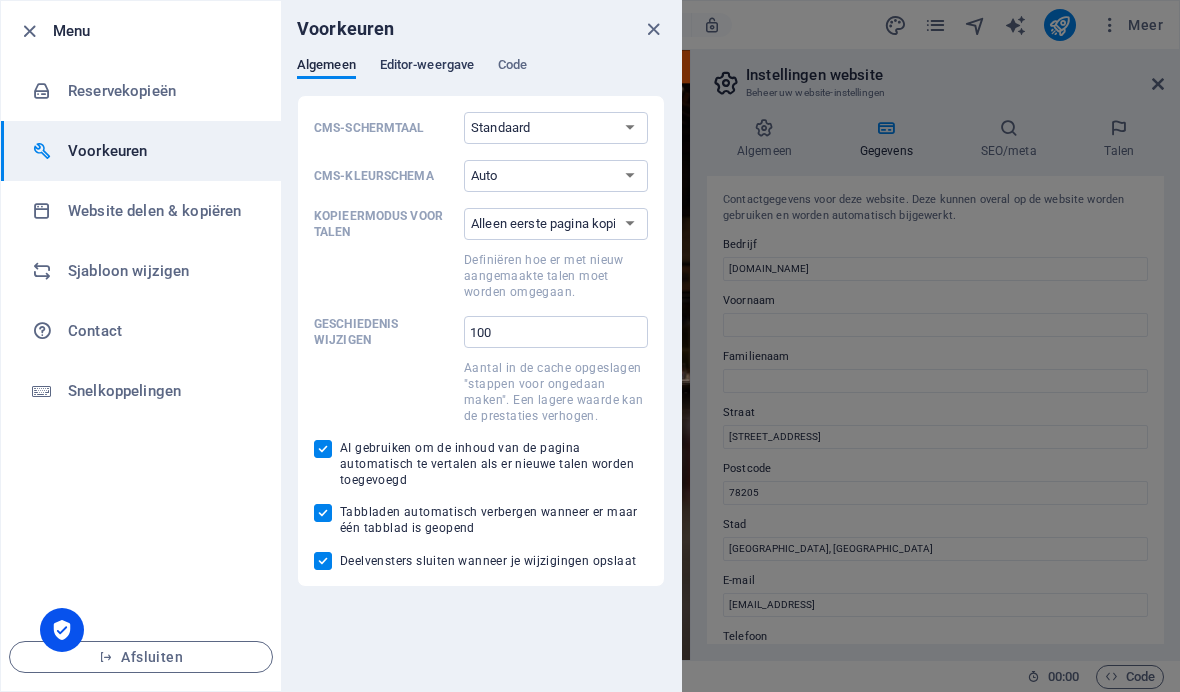 click on "Editor-weergave" at bounding box center [427, 67] 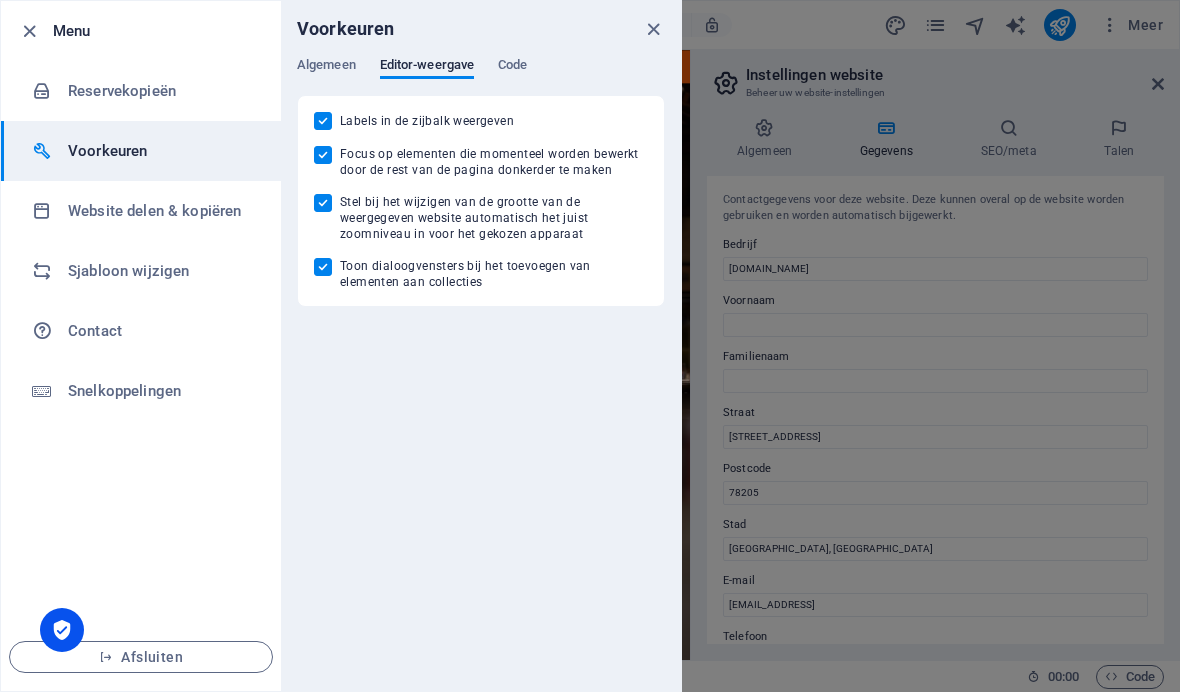 click on "Algemeen Editor-weergave Code" at bounding box center (481, 76) 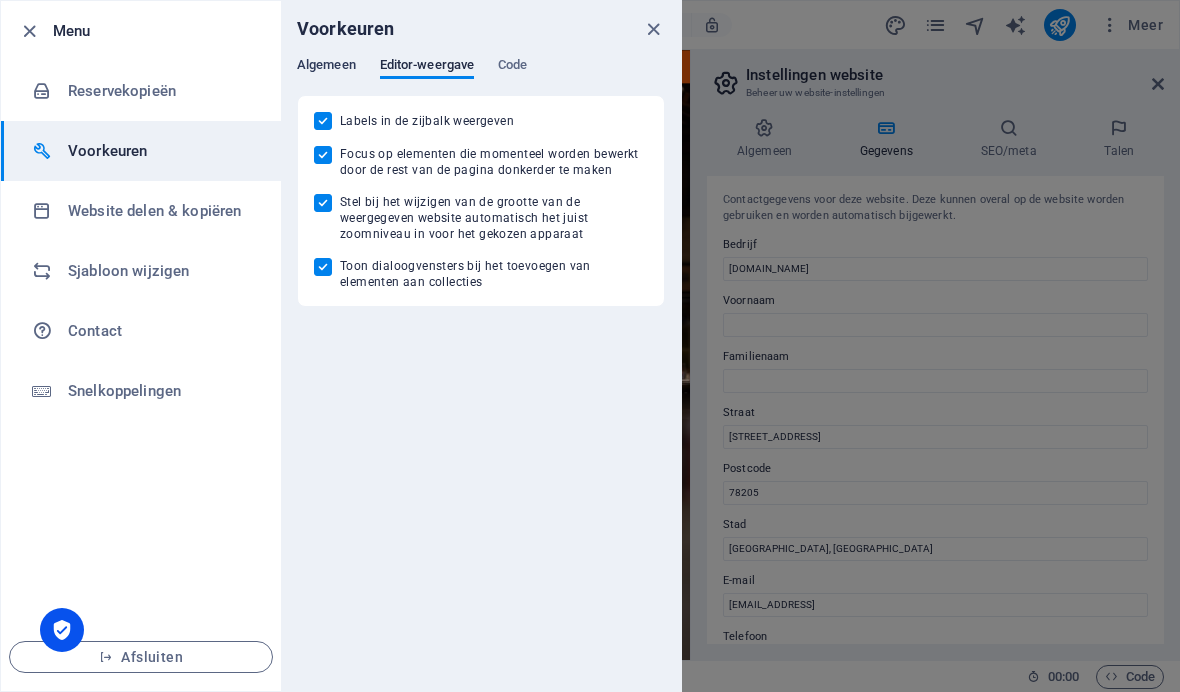 click on "Algemeen" at bounding box center (326, 67) 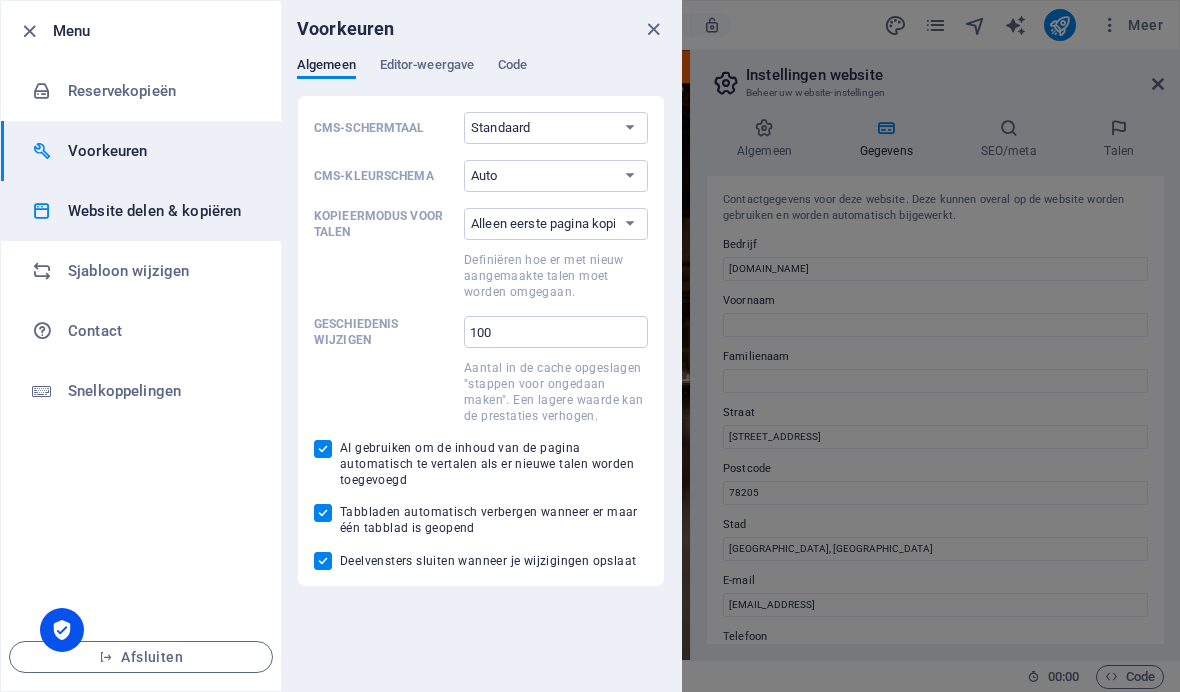click on "Website delen & kopiëren" at bounding box center (160, 211) 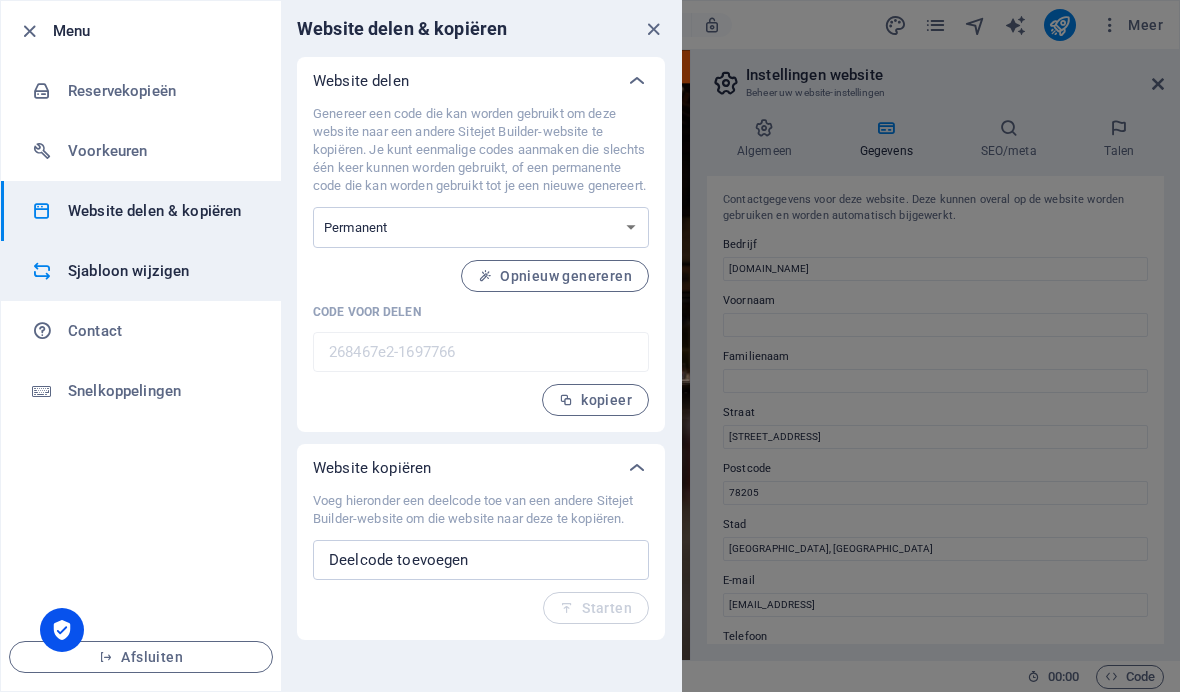 click on "Sjabloon wijzigen" at bounding box center [160, 271] 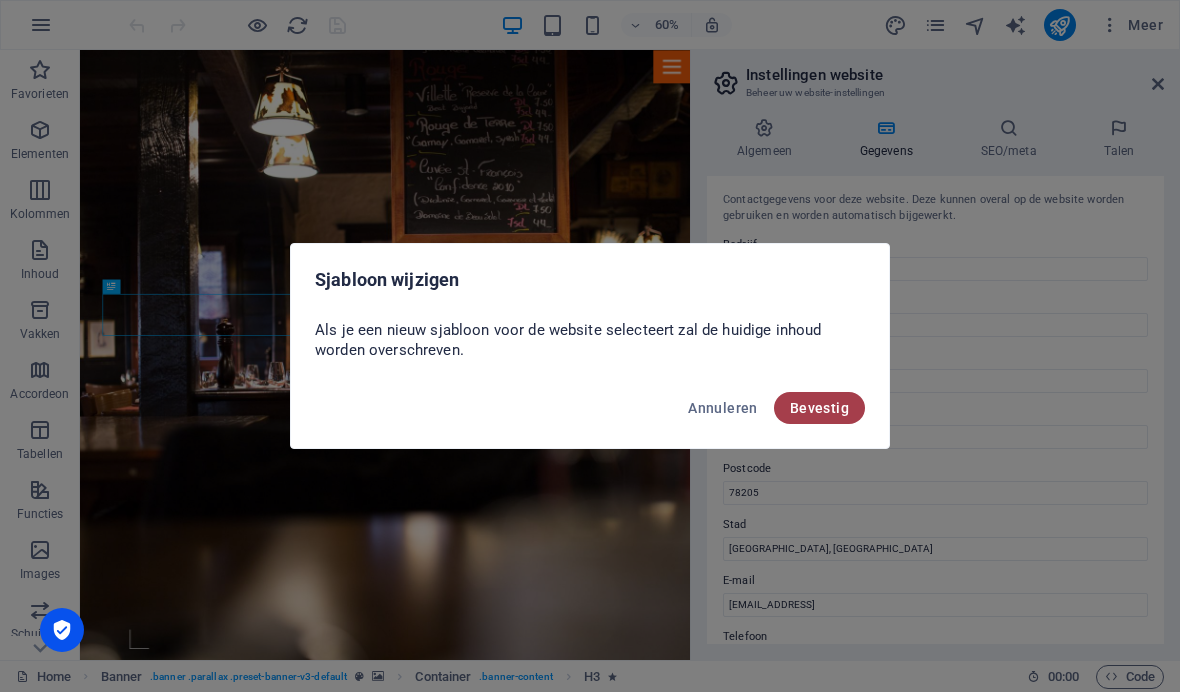 click on "Bevestig" at bounding box center (819, 408) 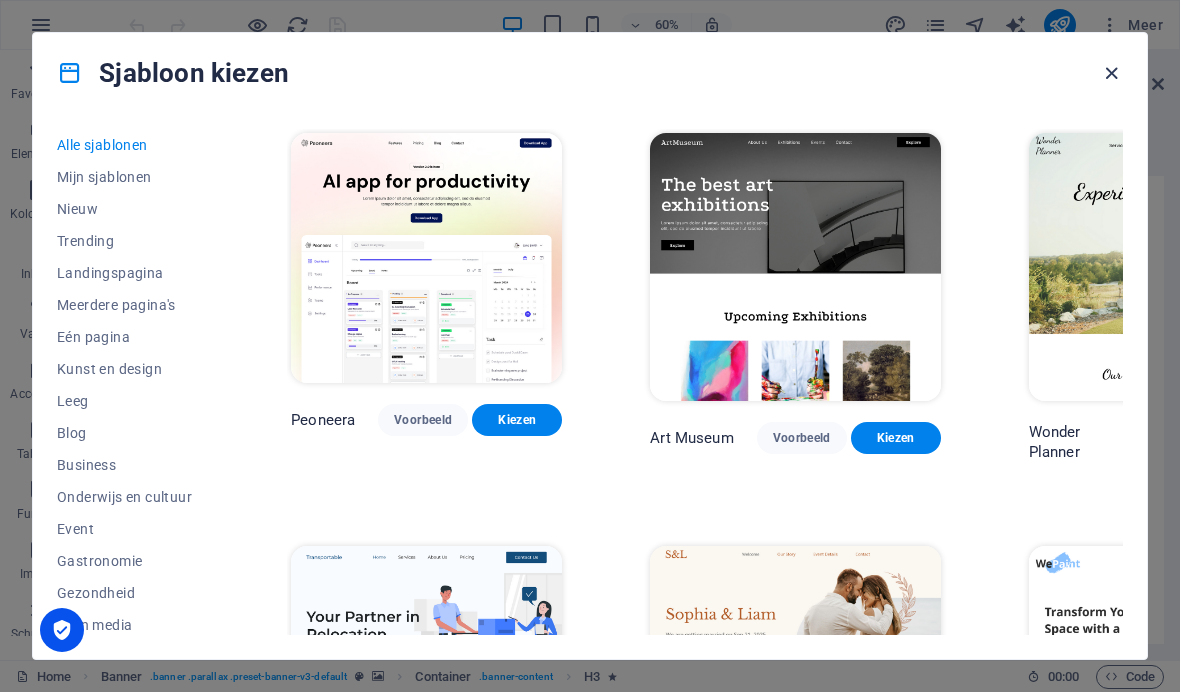 click at bounding box center [1111, 73] 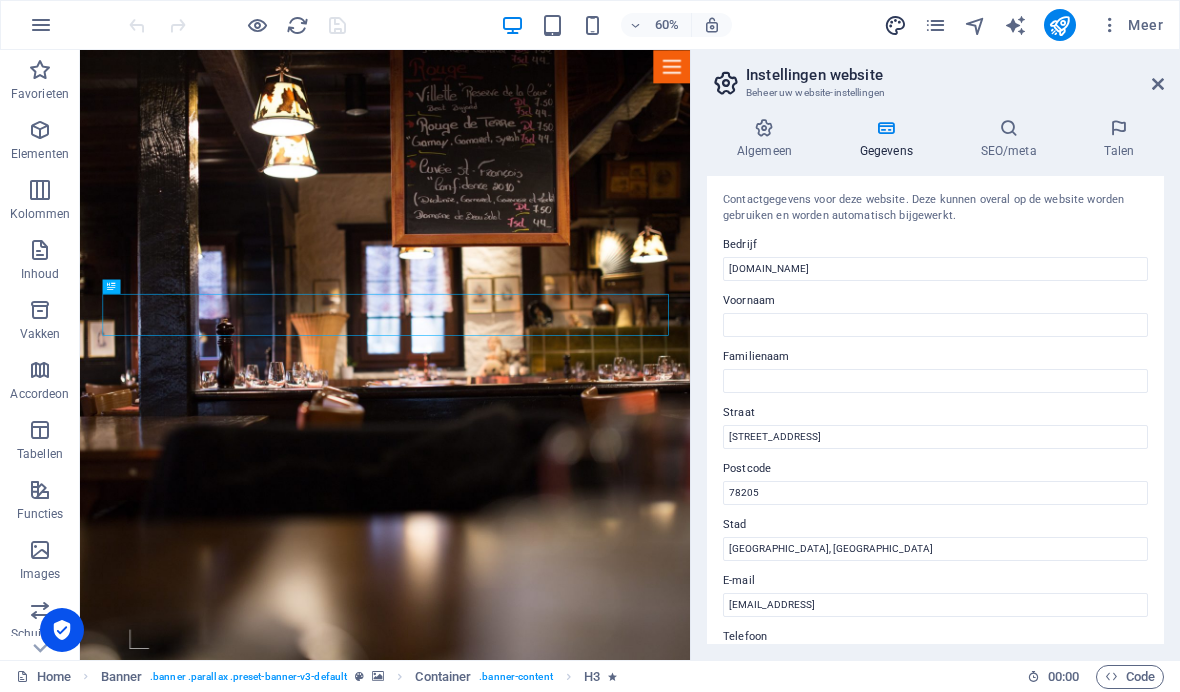 click at bounding box center (895, 25) 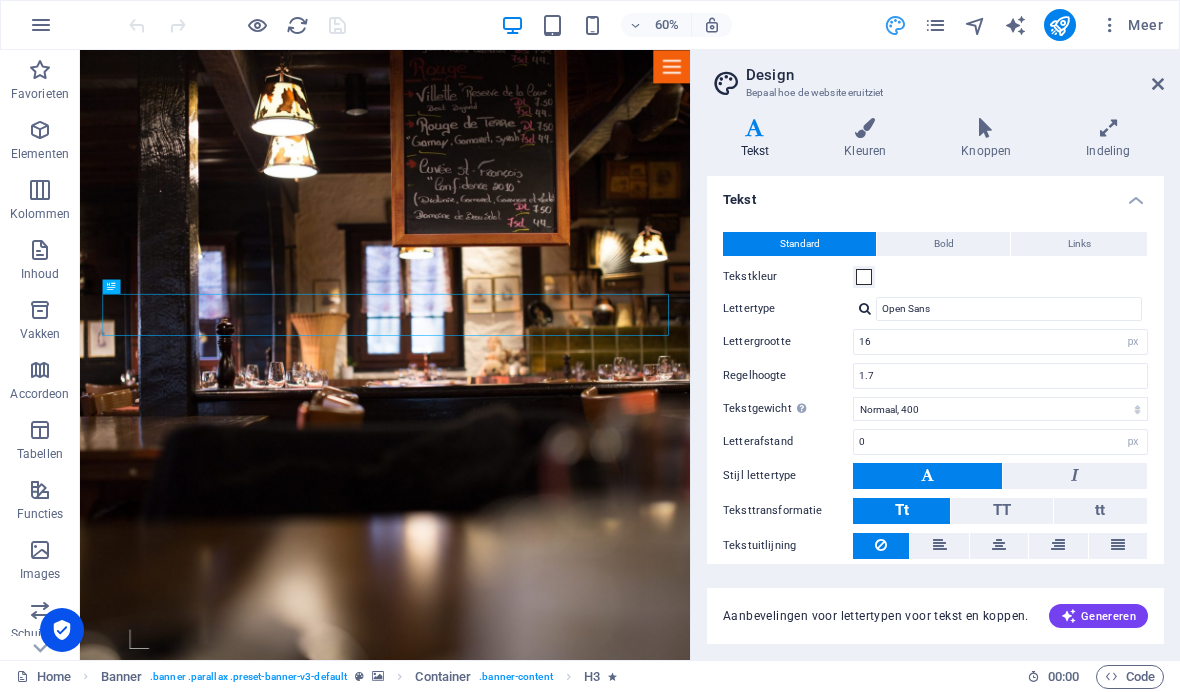 scroll, scrollTop: 0, scrollLeft: 0, axis: both 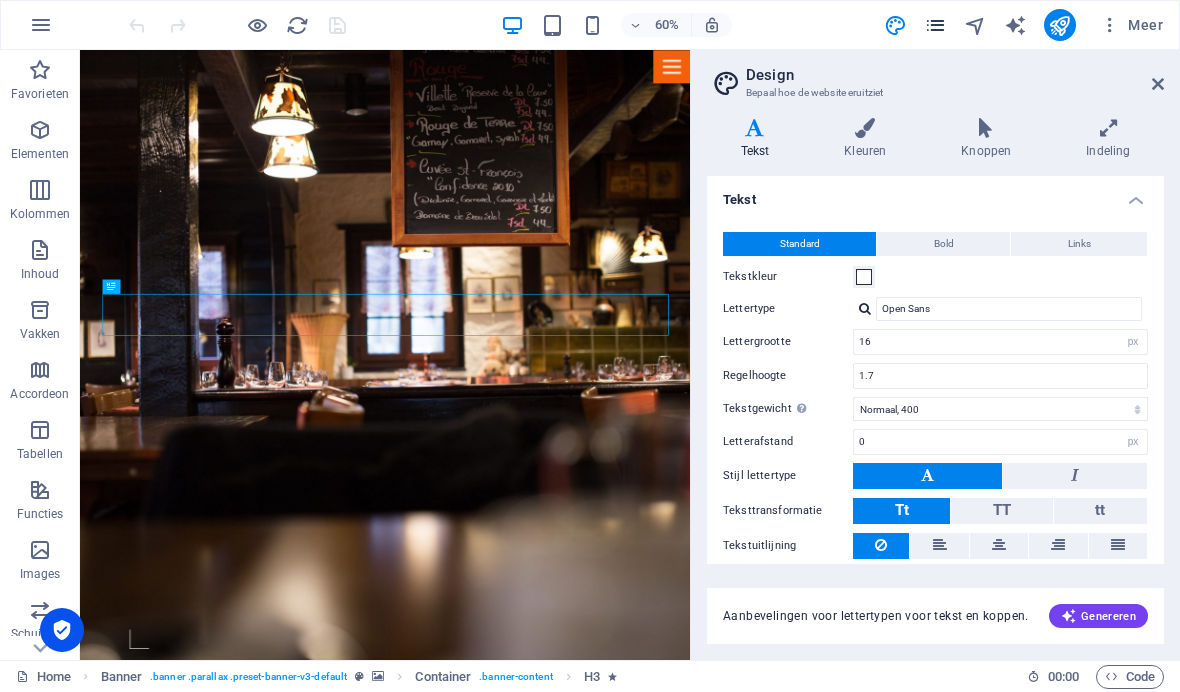 click at bounding box center (935, 25) 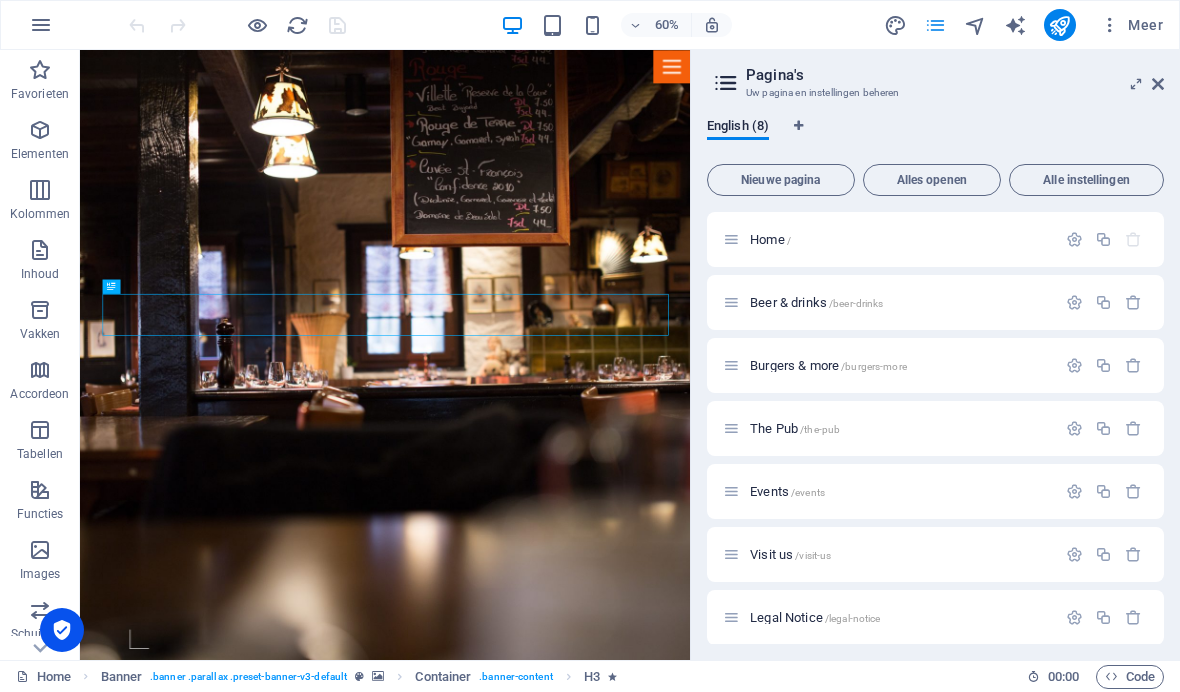 scroll, scrollTop: 0, scrollLeft: 0, axis: both 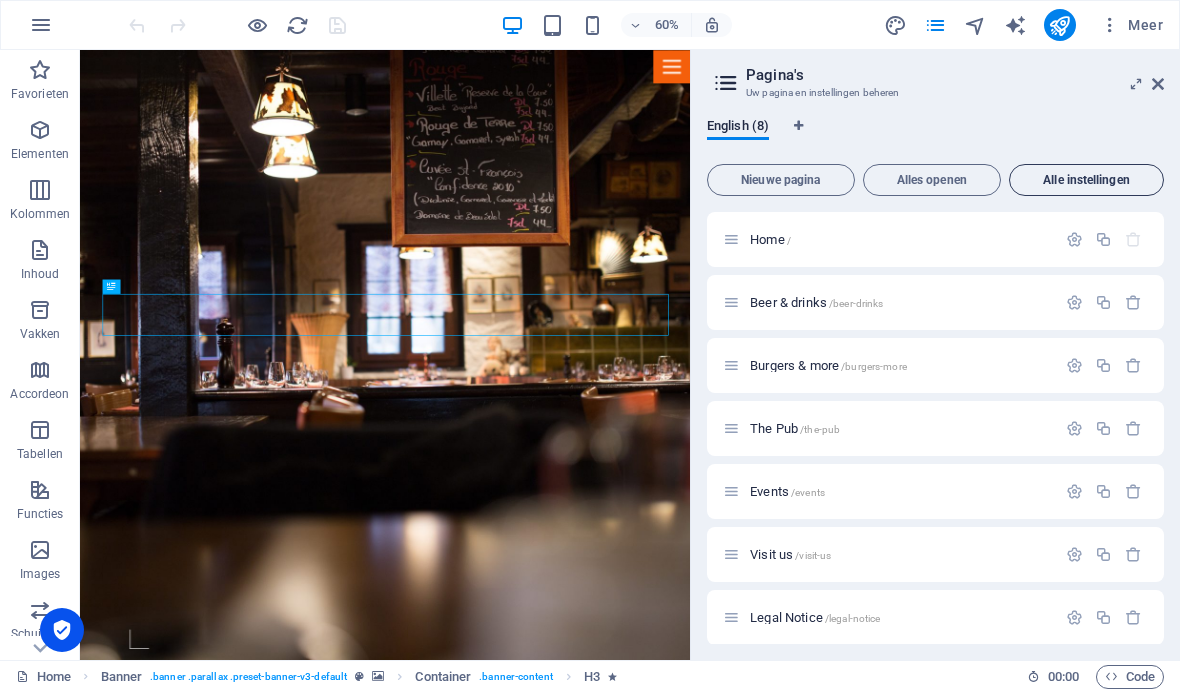 click on "Alle instellingen" at bounding box center [1086, 180] 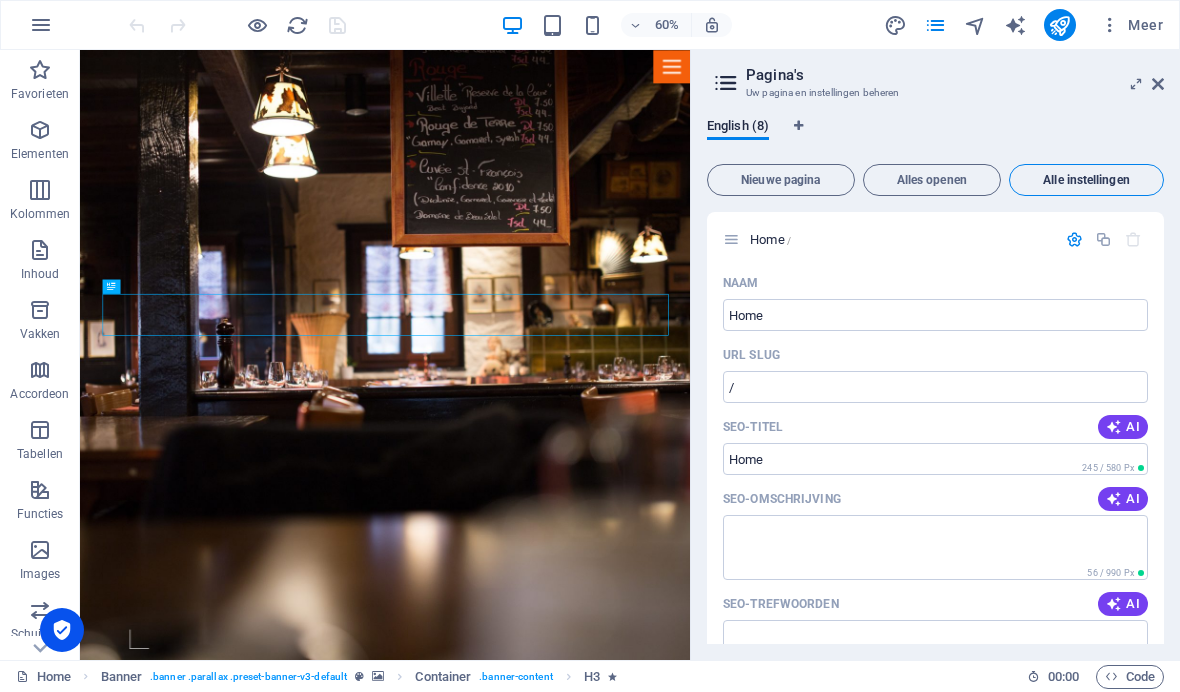 scroll, scrollTop: 0, scrollLeft: 0, axis: both 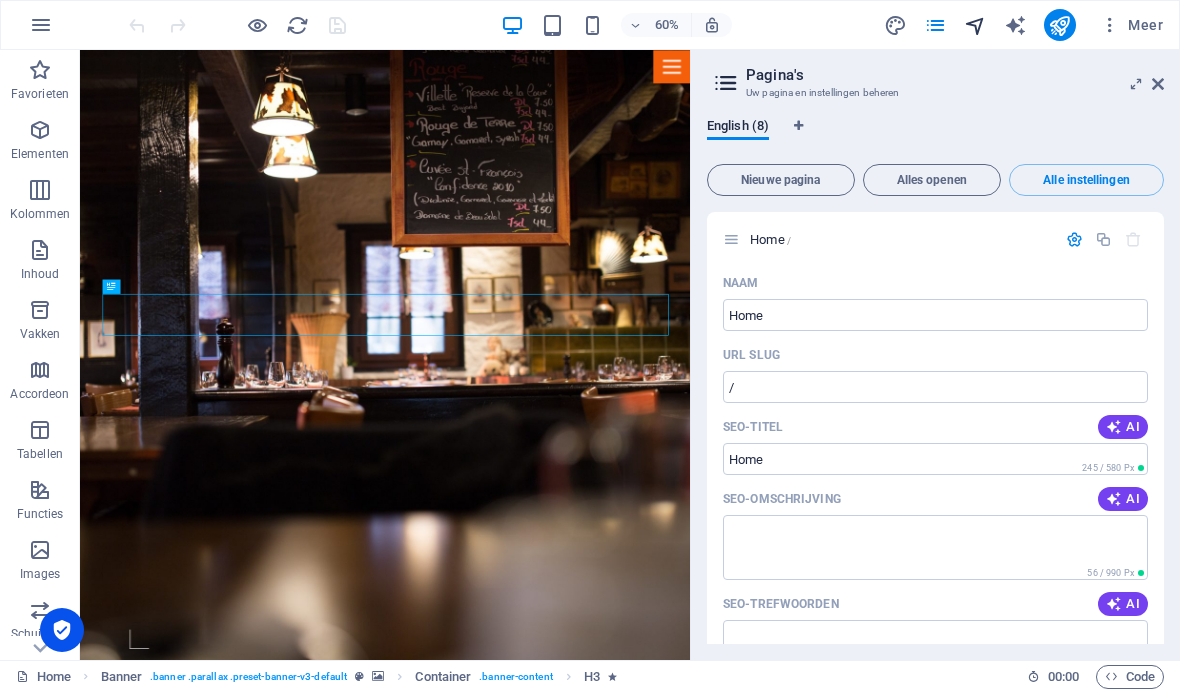 click at bounding box center (975, 25) 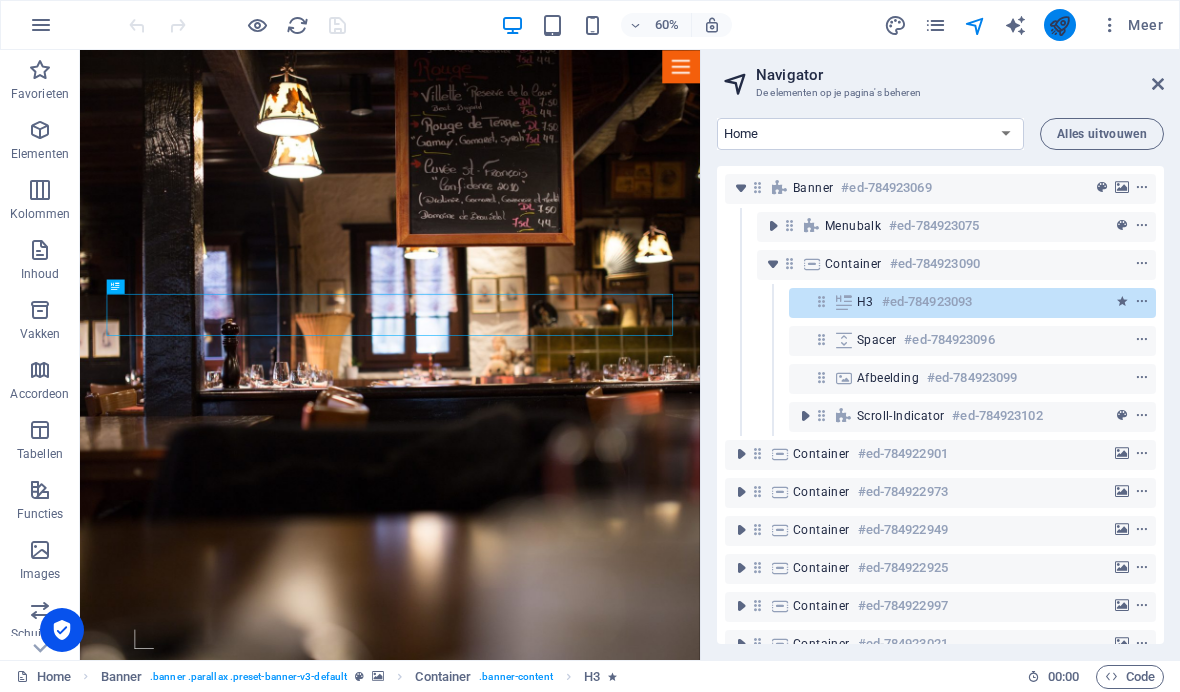 click at bounding box center (1059, 25) 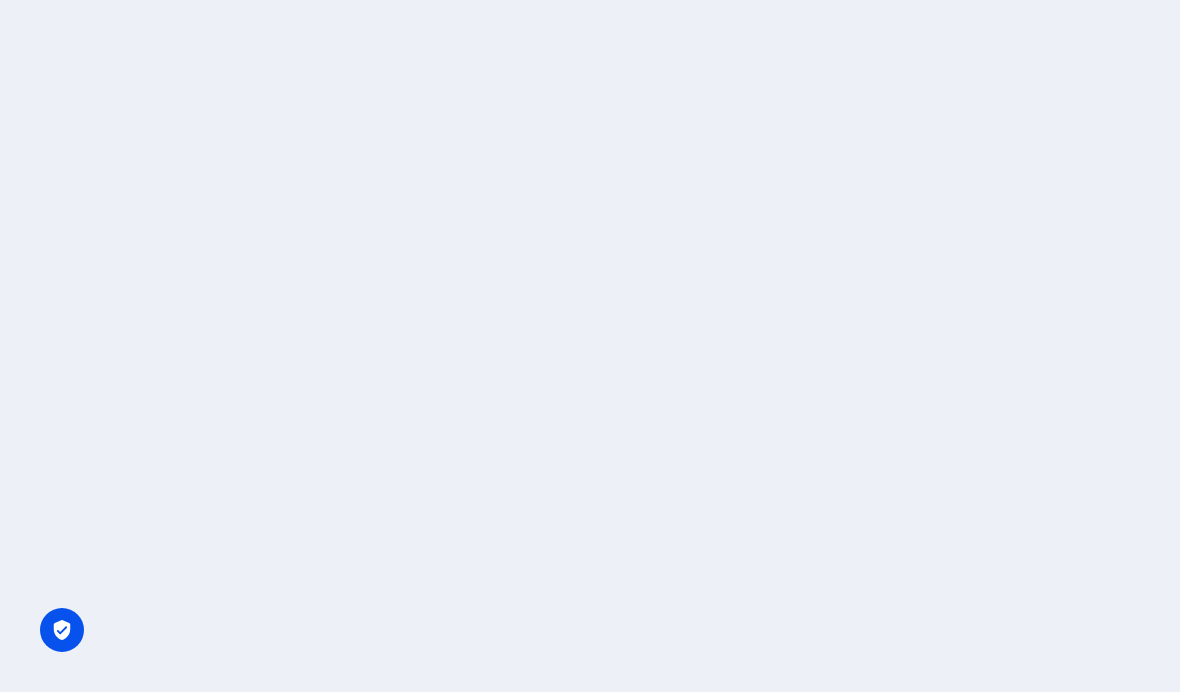 scroll, scrollTop: 0, scrollLeft: 0, axis: both 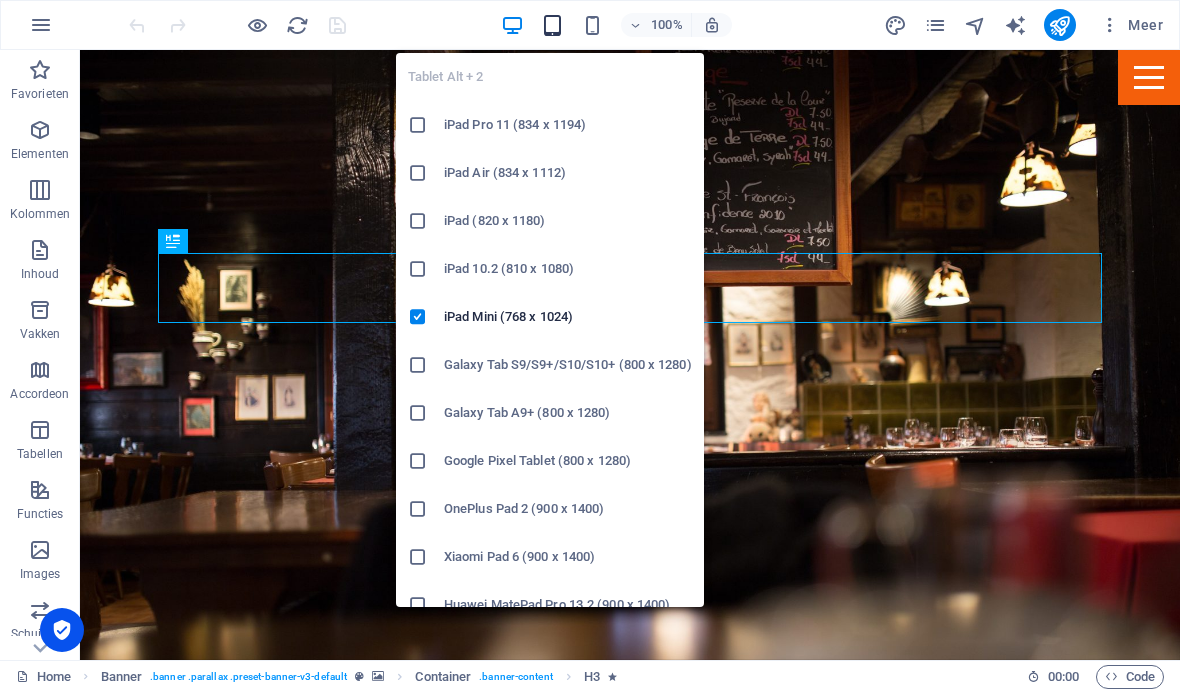 click at bounding box center [552, 25] 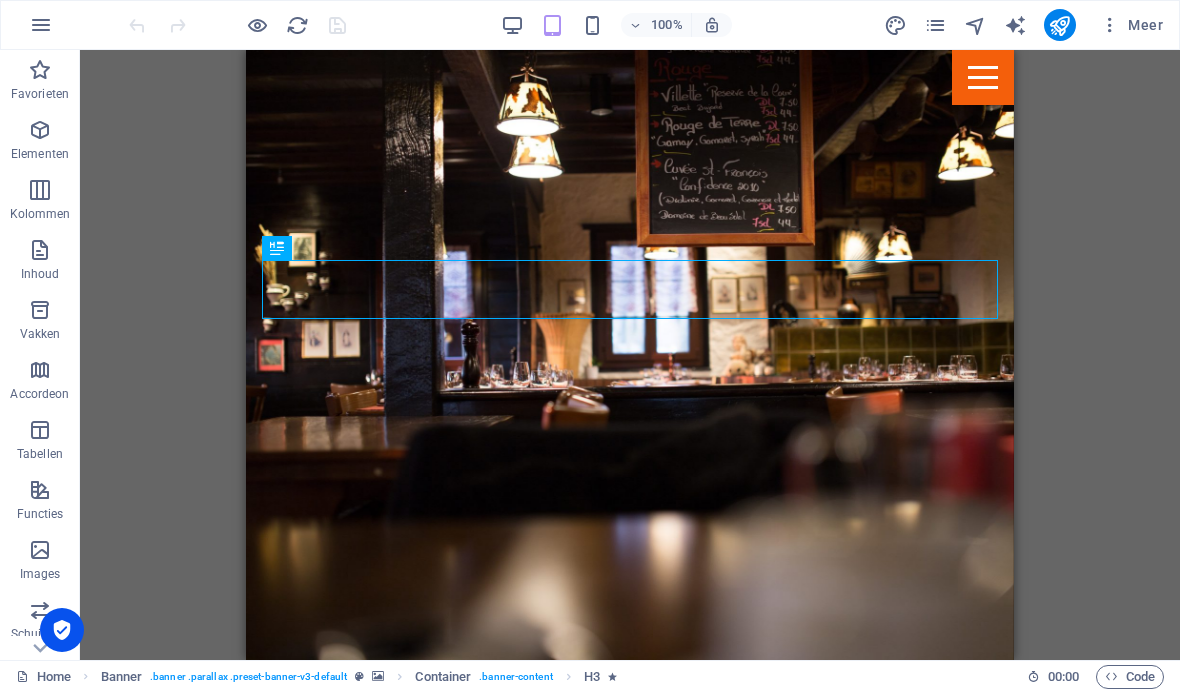 click on "100% Meer" at bounding box center (648, 25) 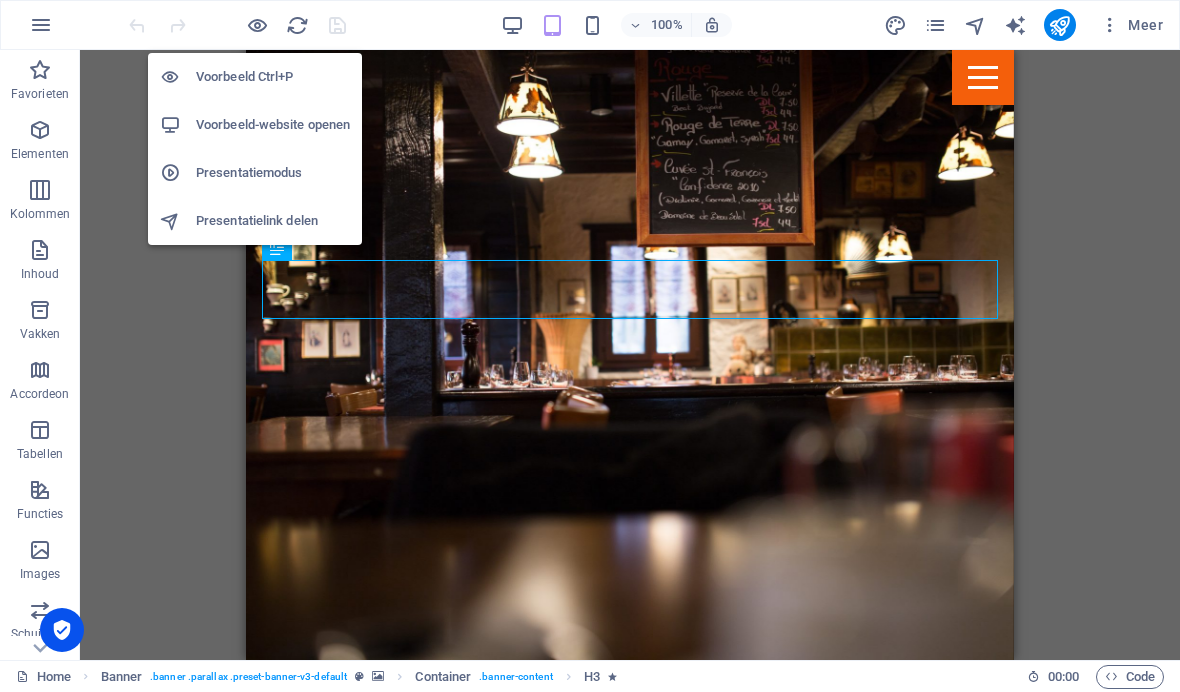 click on "100% Meer" at bounding box center (648, 25) 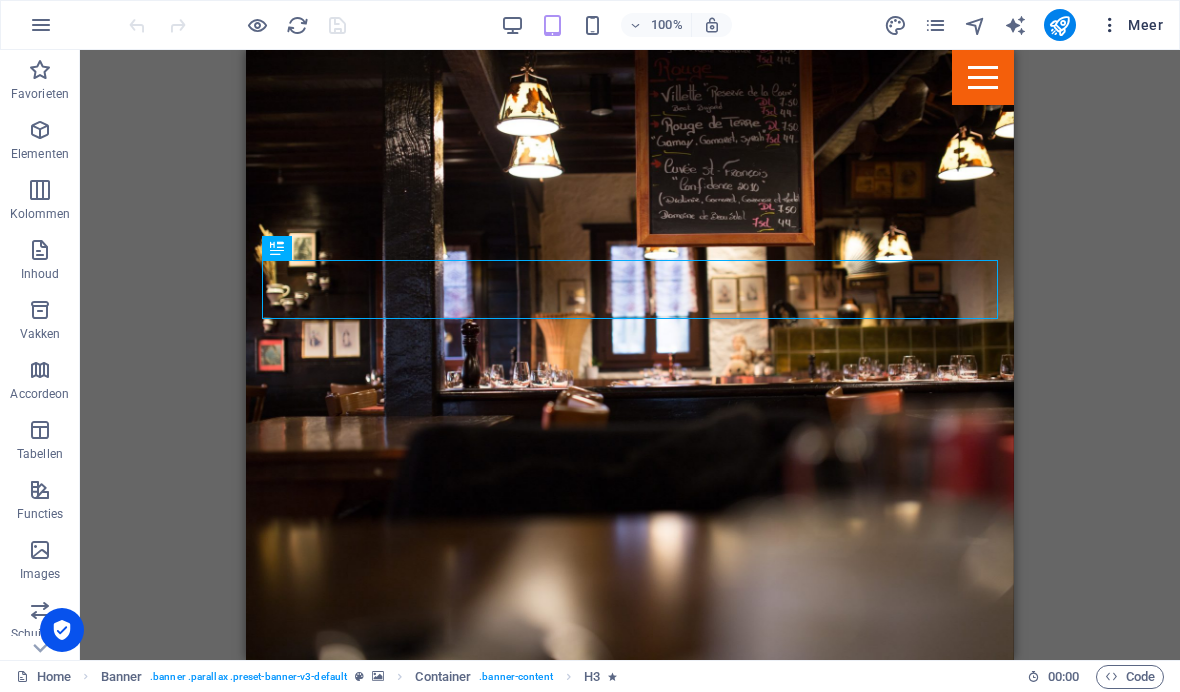 click on "Meer" at bounding box center [1131, 25] 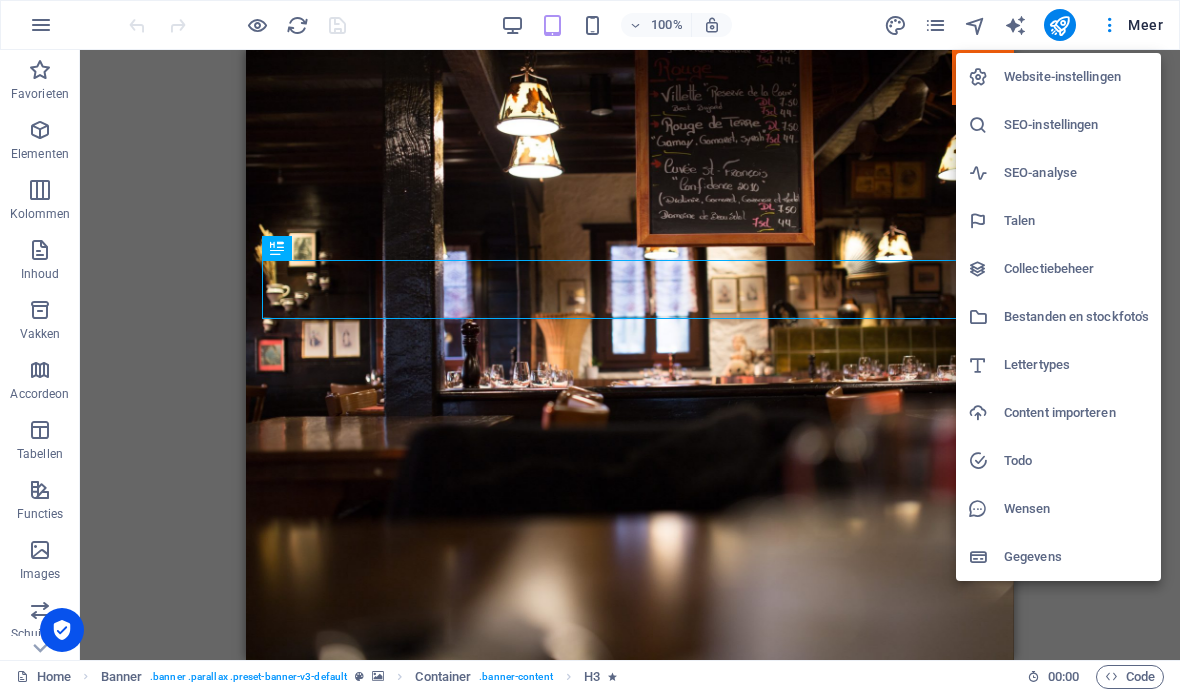 click on "Website-instellingen" at bounding box center [1076, 77] 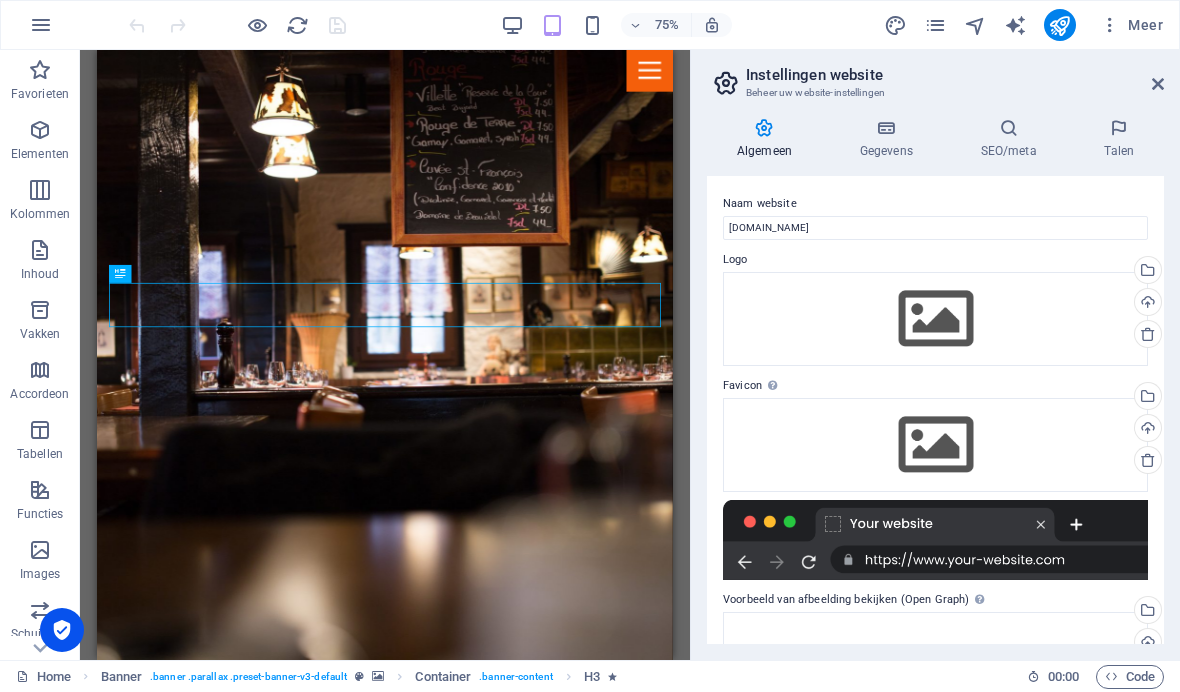 scroll, scrollTop: 0, scrollLeft: 0, axis: both 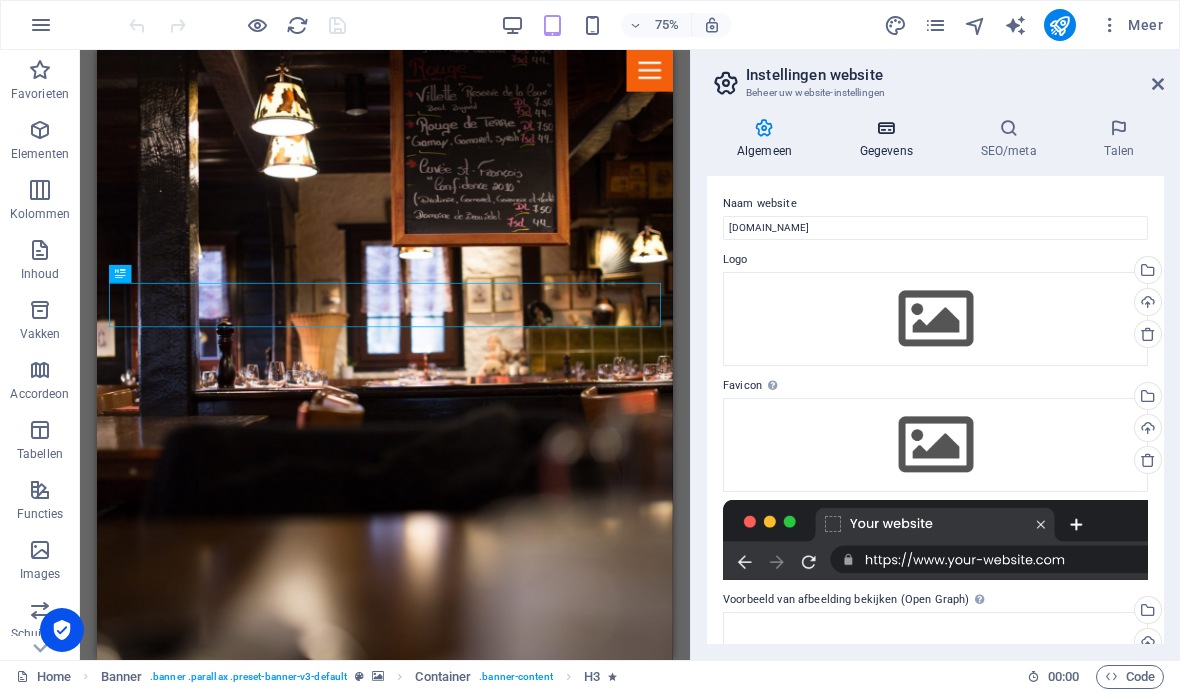 click on "Gegevens" at bounding box center [890, 139] 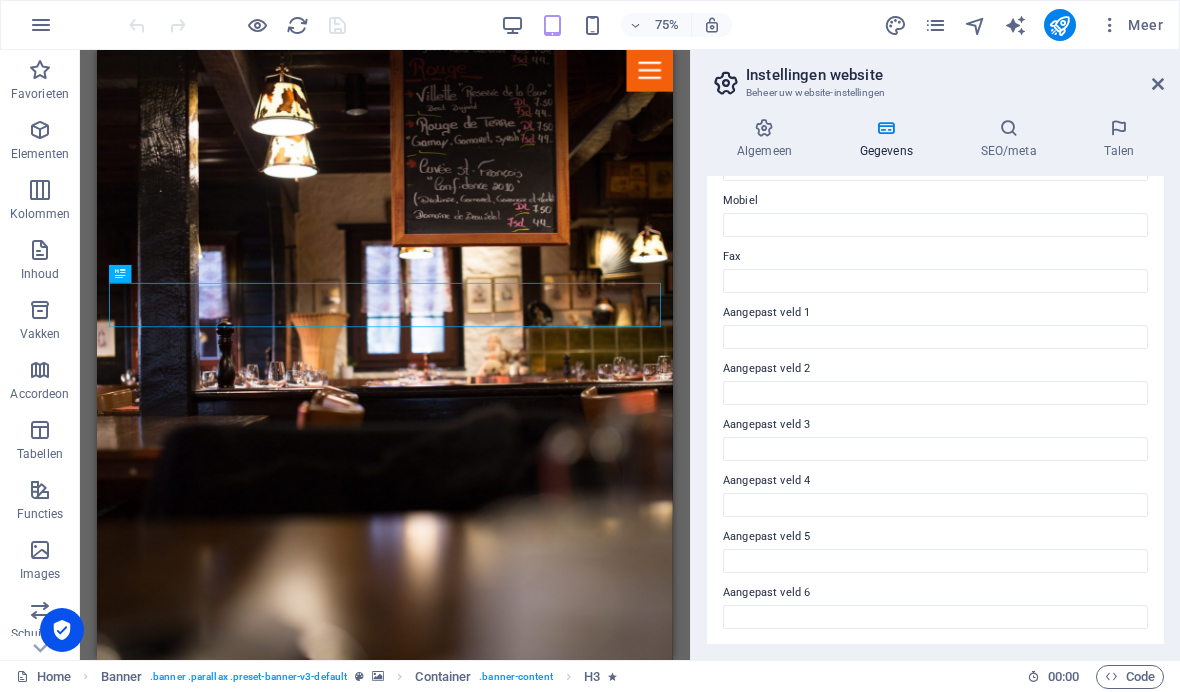 scroll, scrollTop: 491, scrollLeft: 0, axis: vertical 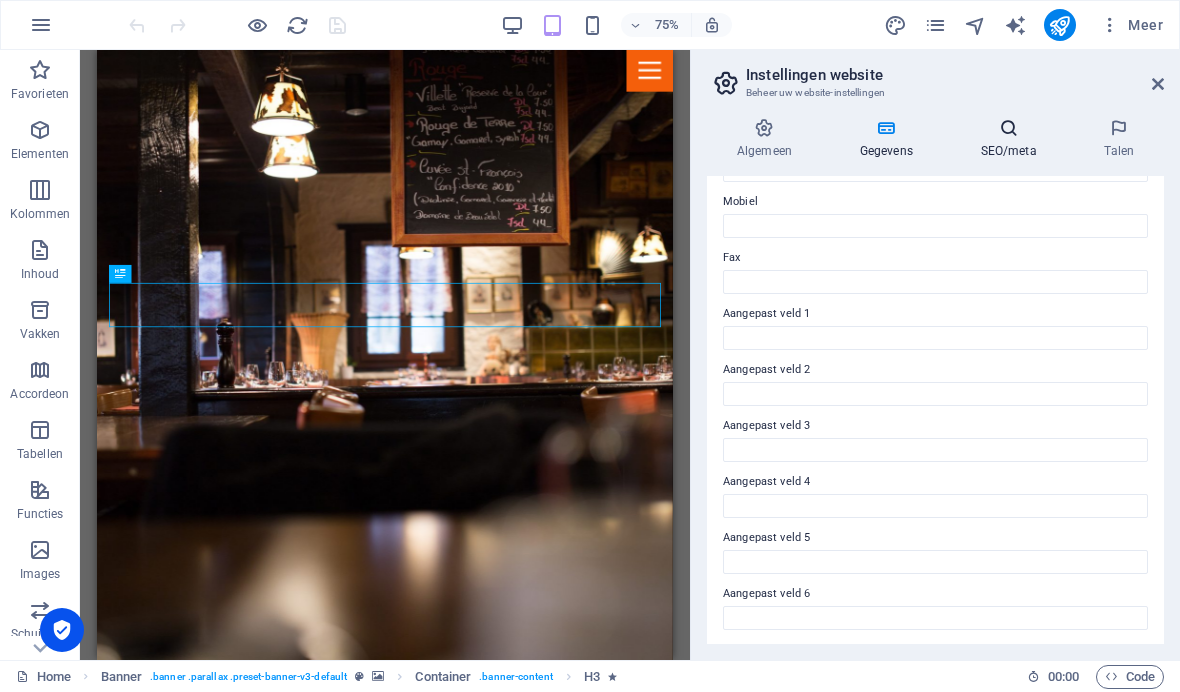 click at bounding box center [1009, 128] 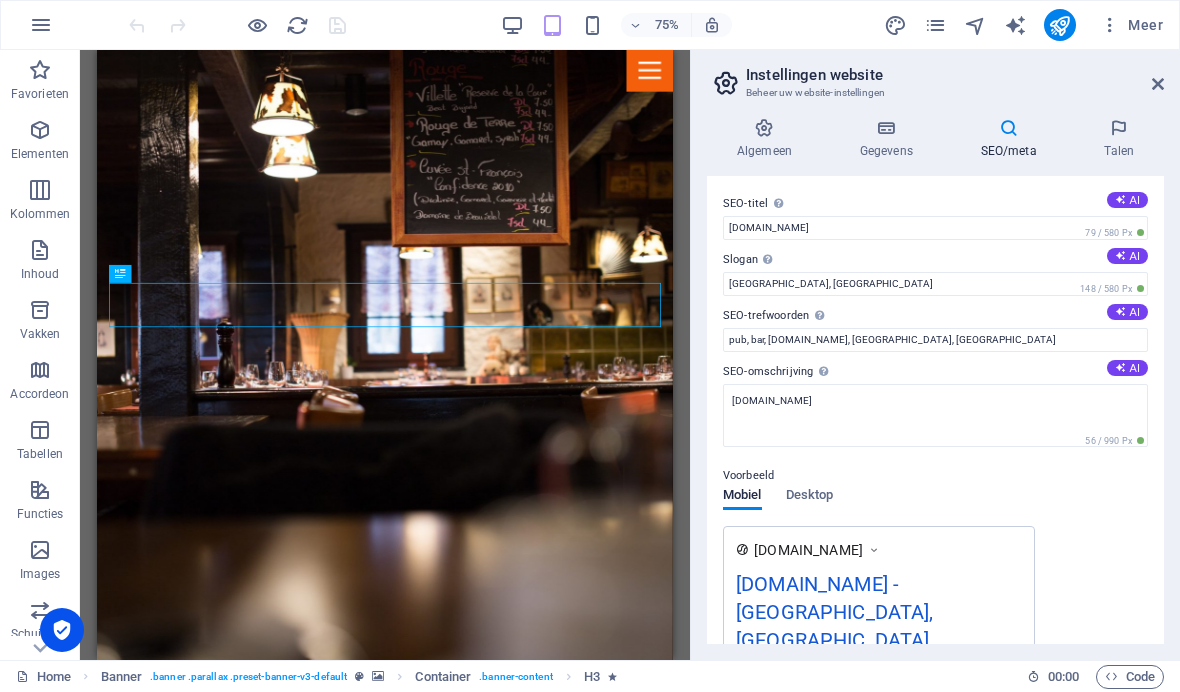 scroll, scrollTop: 0, scrollLeft: 0, axis: both 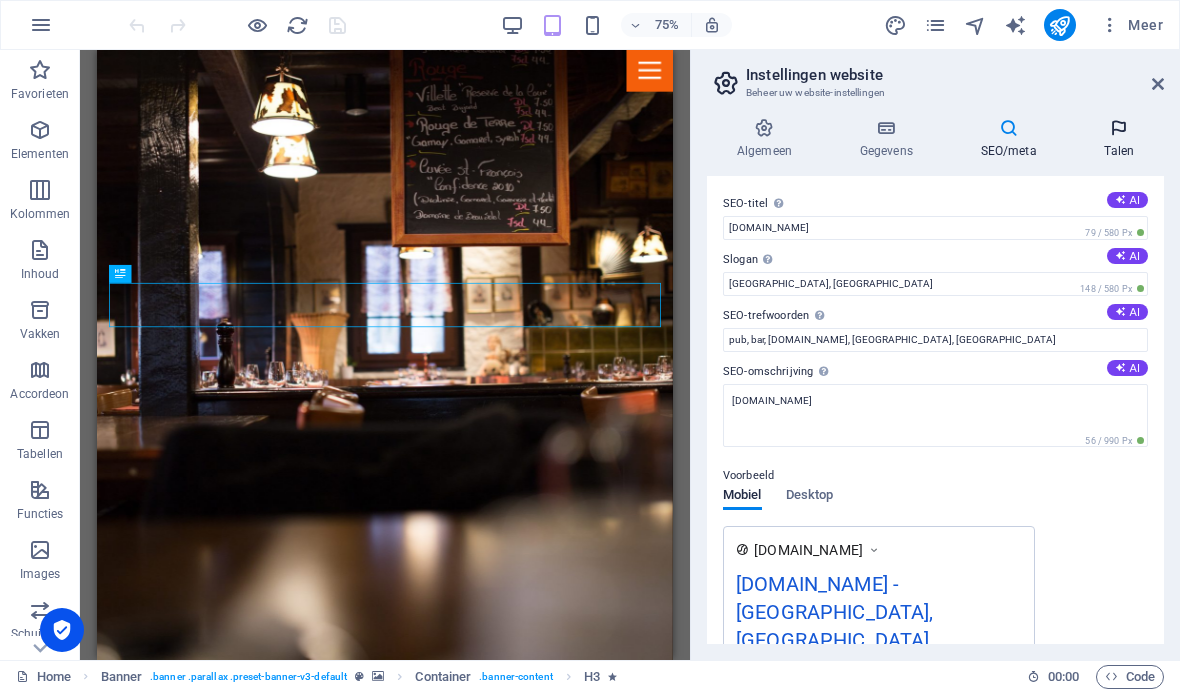 click at bounding box center (1119, 128) 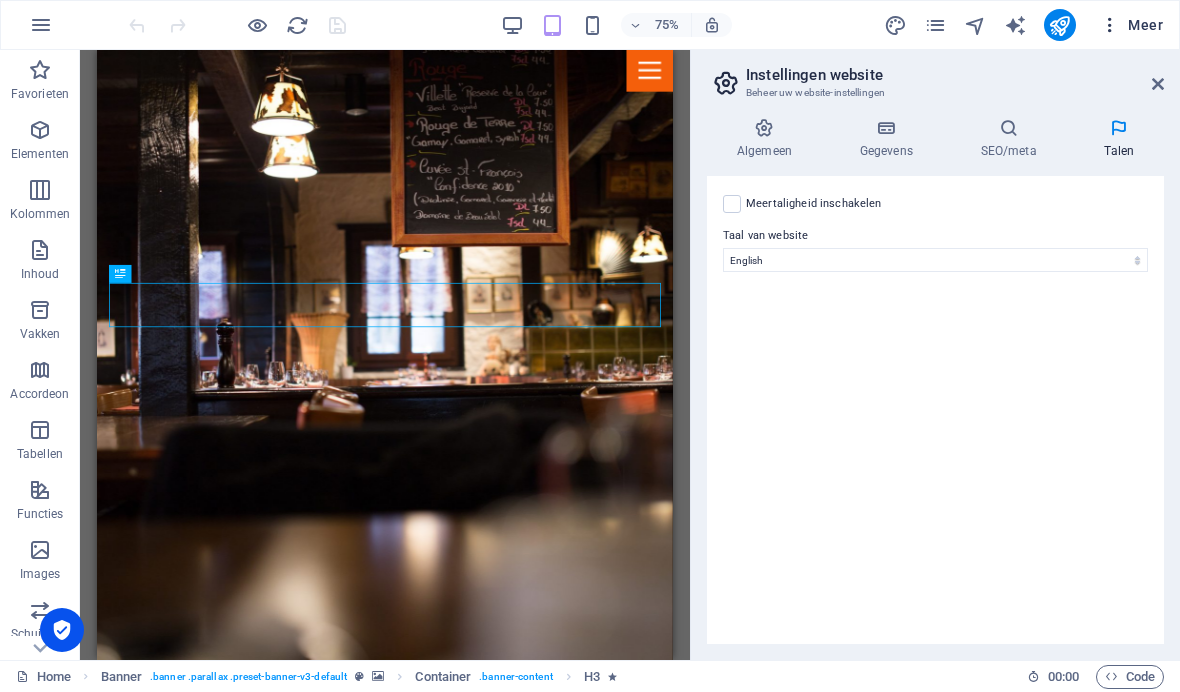 click on "Meer" at bounding box center [1131, 25] 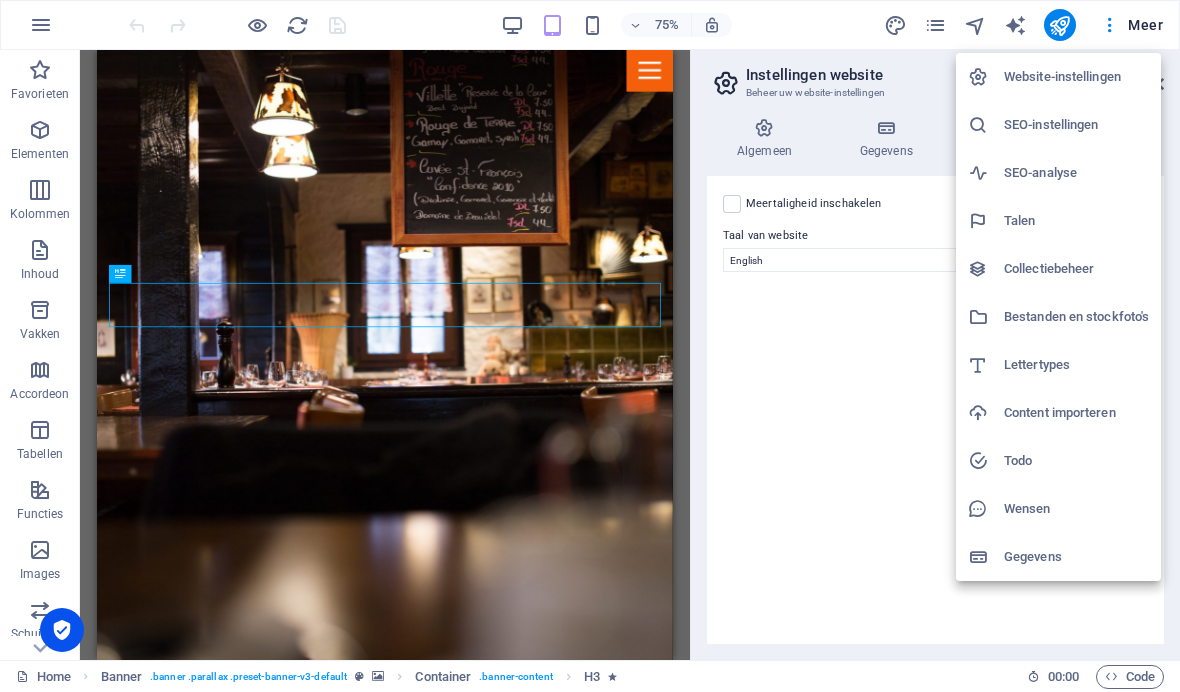 click on "SEO-instellingen" at bounding box center [1076, 125] 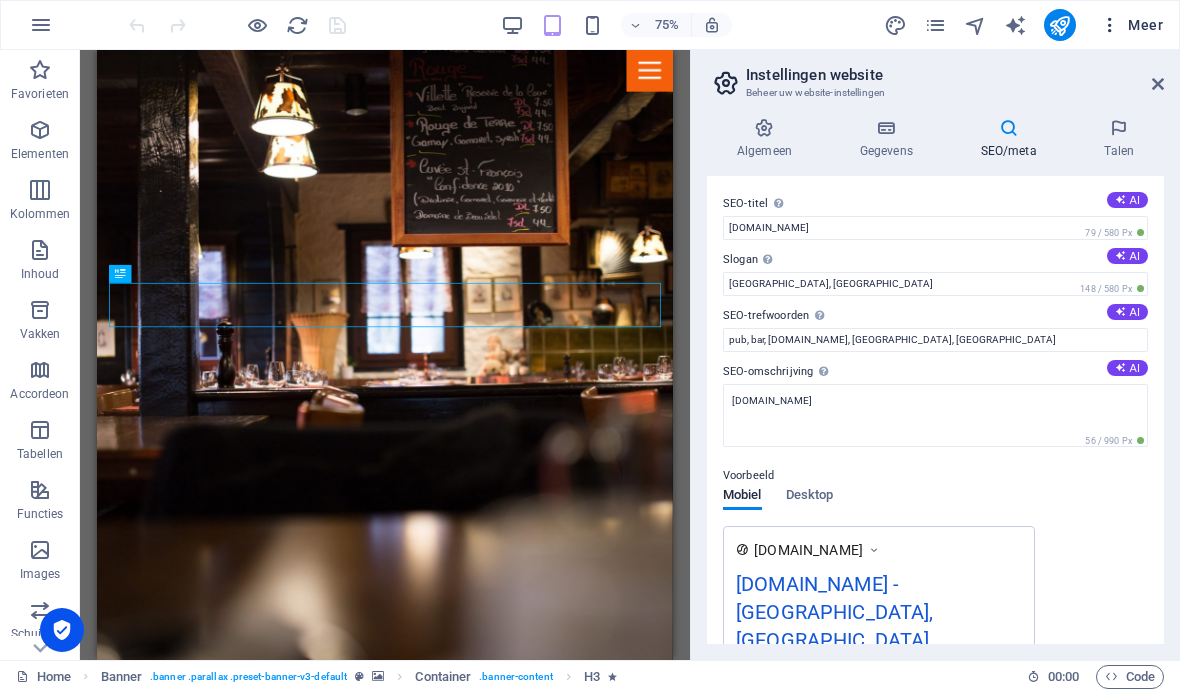 click on "Meer" at bounding box center (1131, 25) 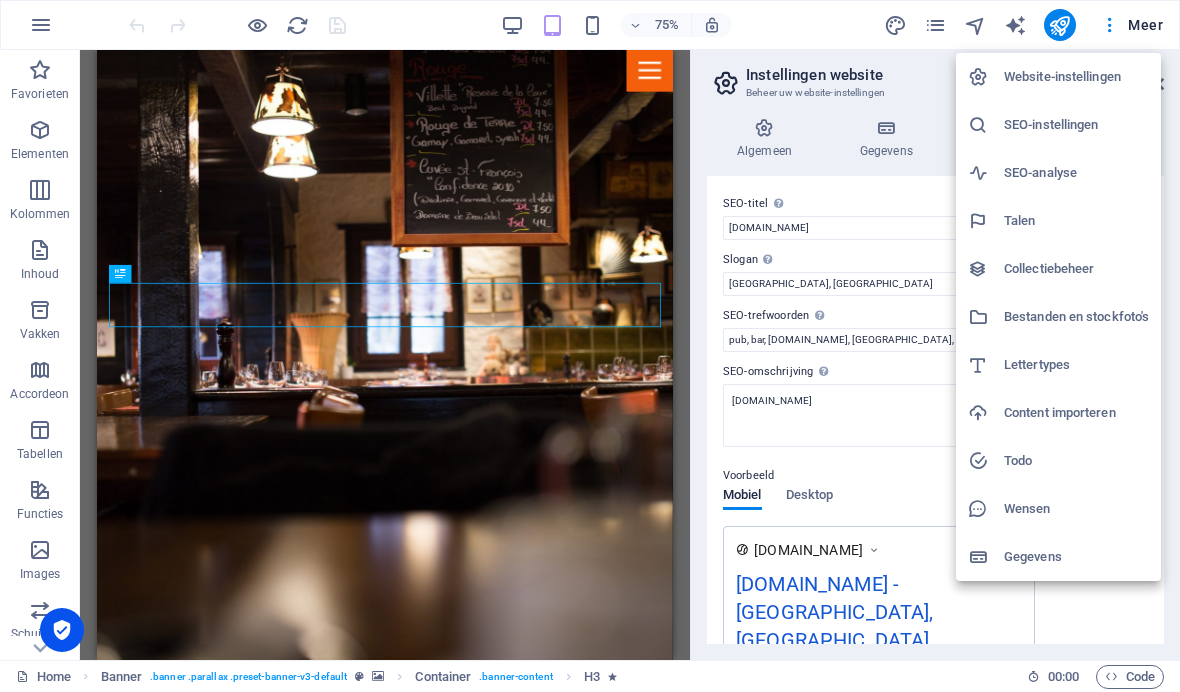 click on "Gegevens" at bounding box center [1076, 557] 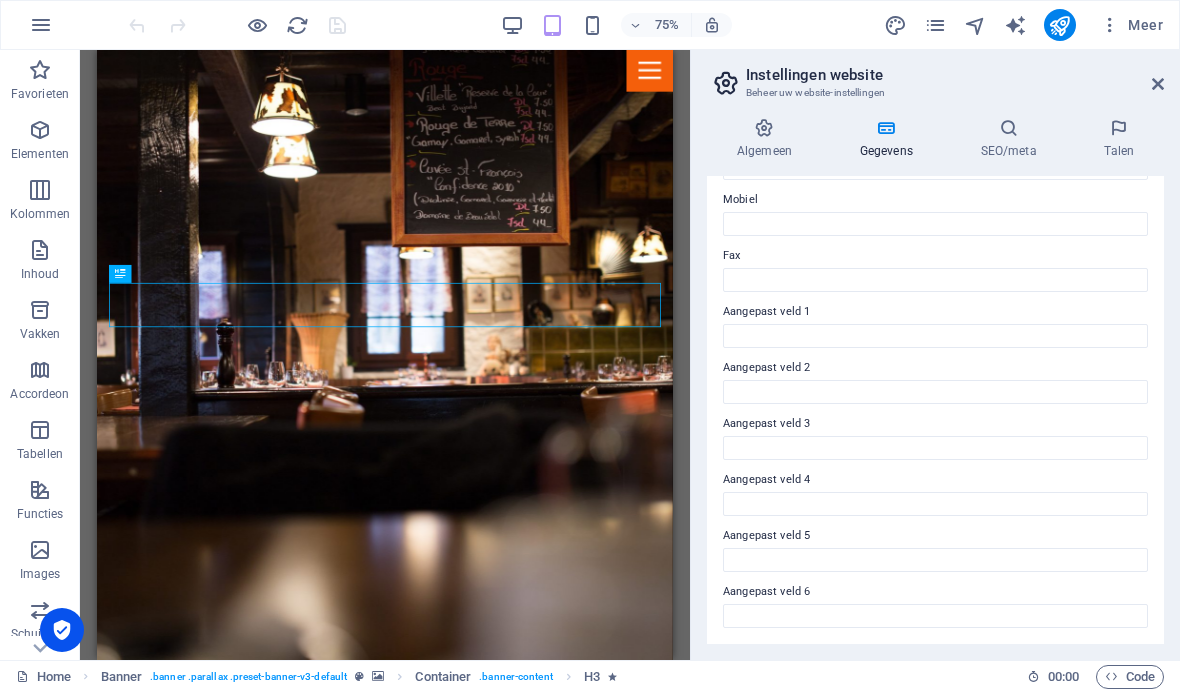 scroll, scrollTop: 491, scrollLeft: 0, axis: vertical 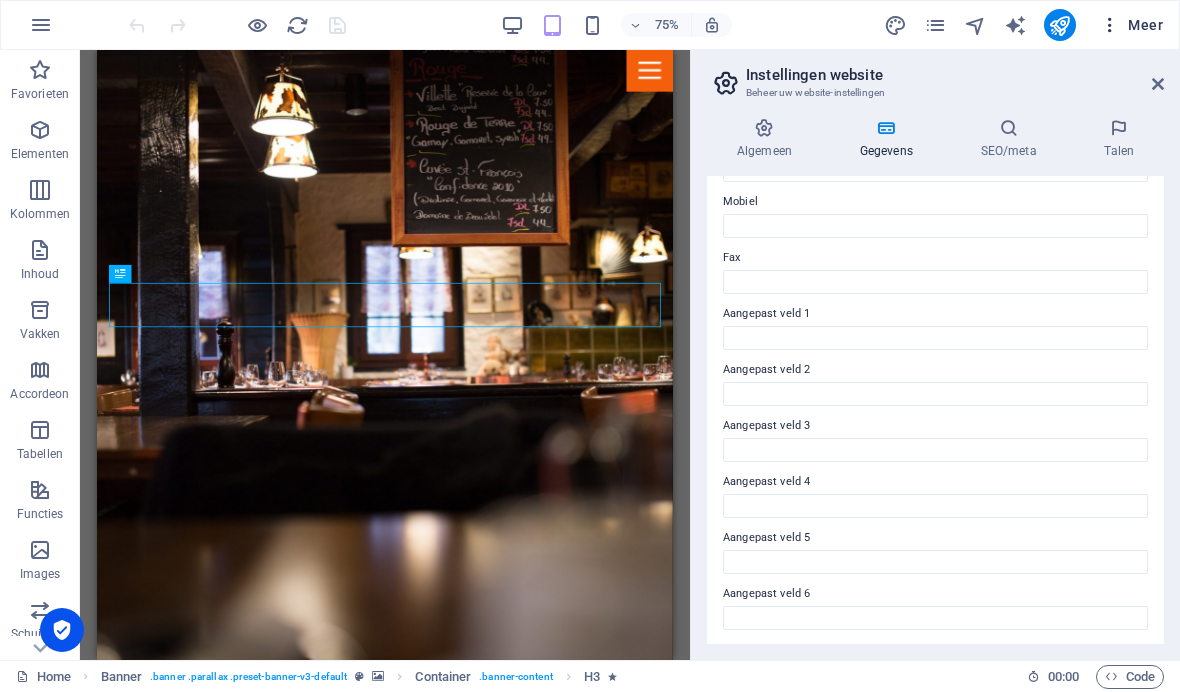 click on "Meer" at bounding box center (1131, 25) 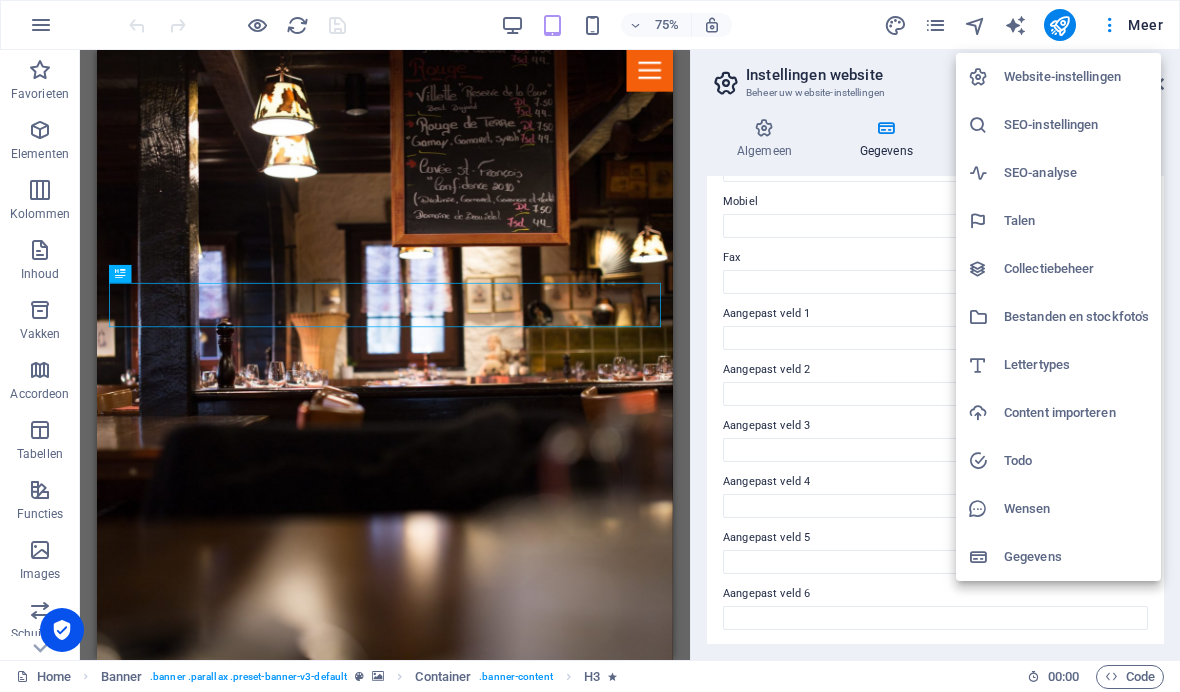 click on "Wensen" at bounding box center (1076, 509) 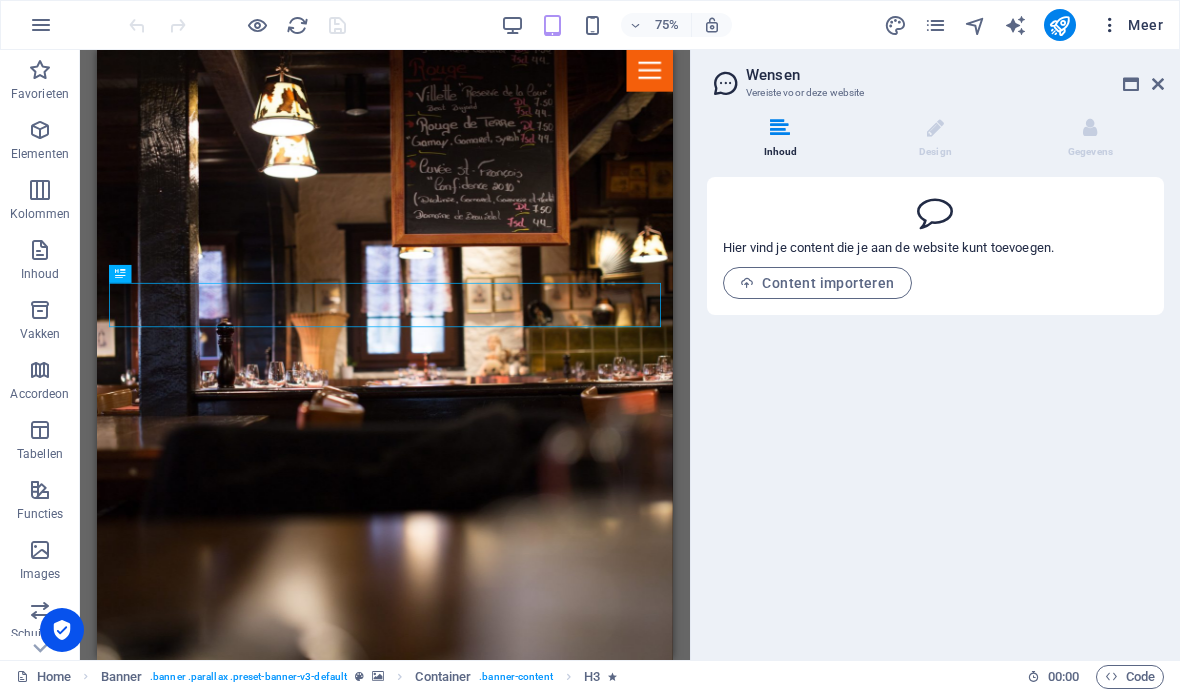 click at bounding box center [1110, 25] 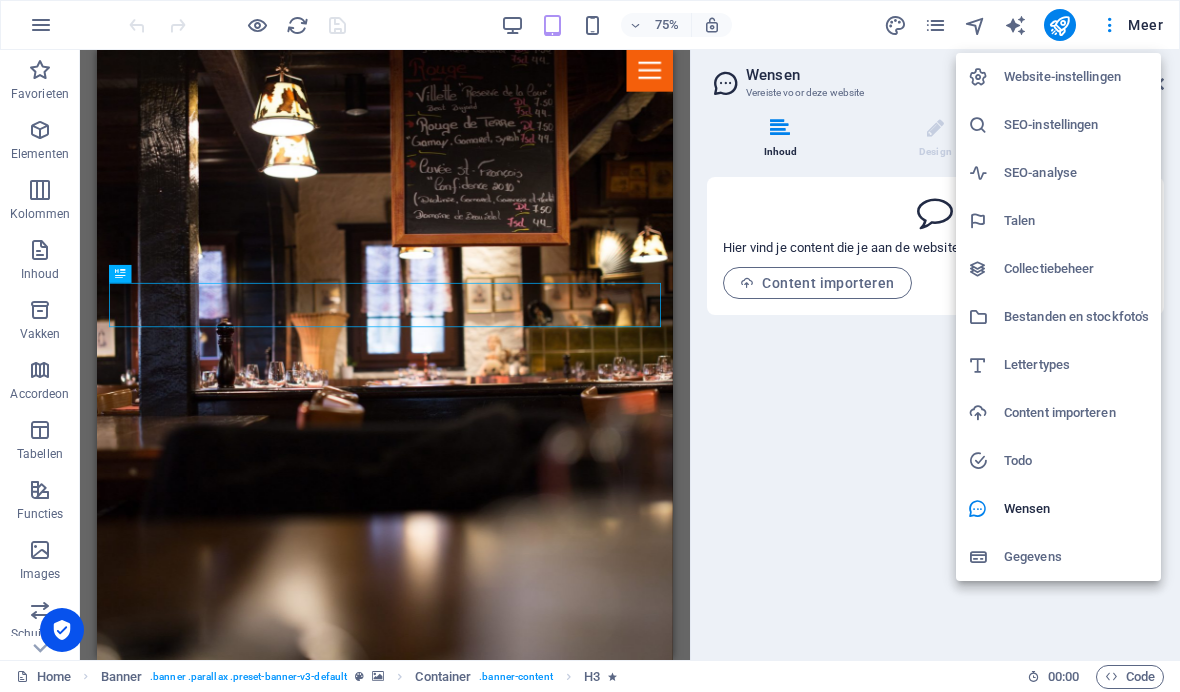 click on "SEO-analyse" at bounding box center (1076, 173) 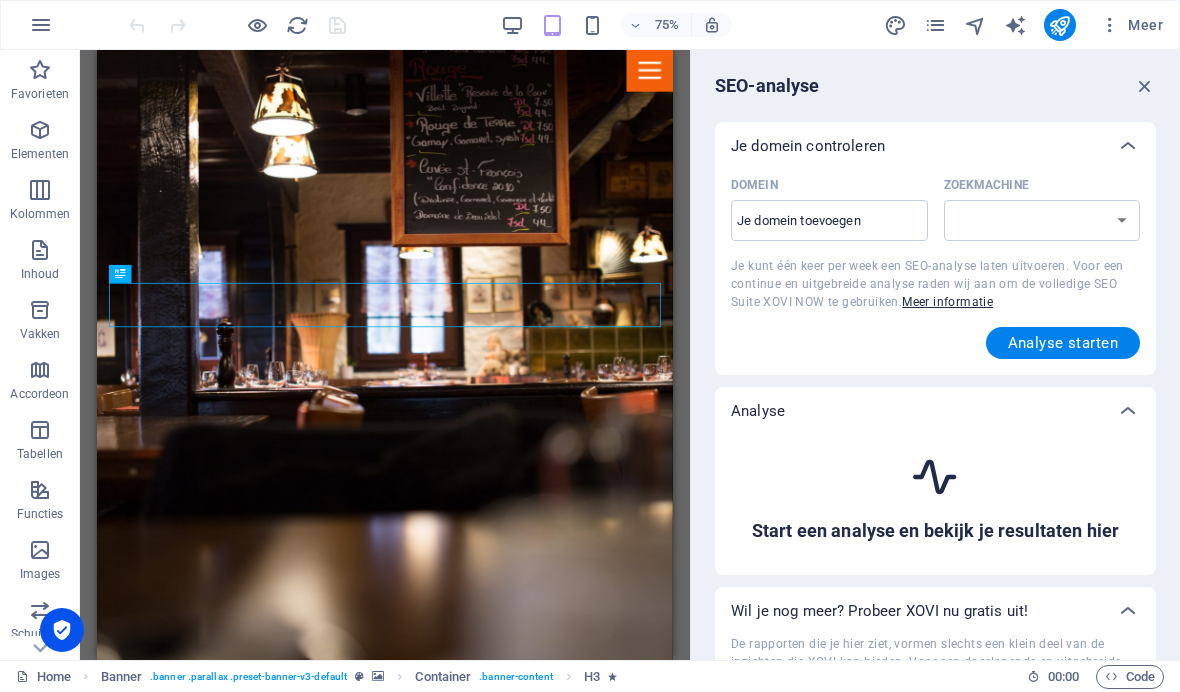 select on "google.com" 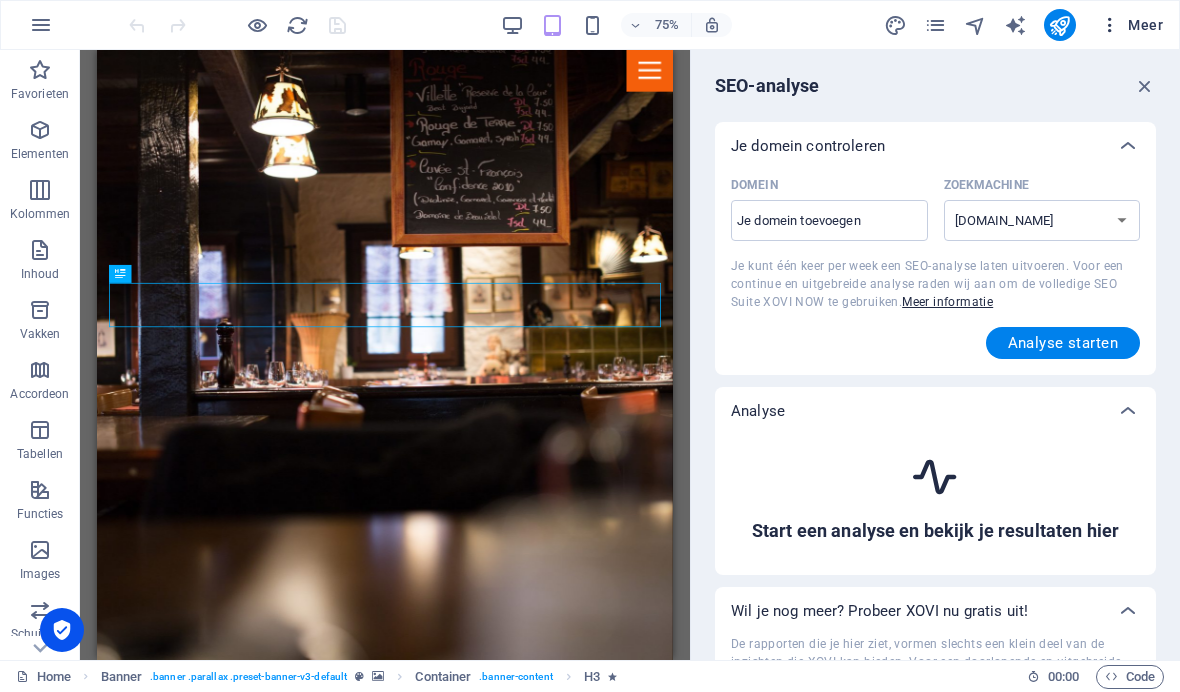 click on "Meer" at bounding box center [1131, 25] 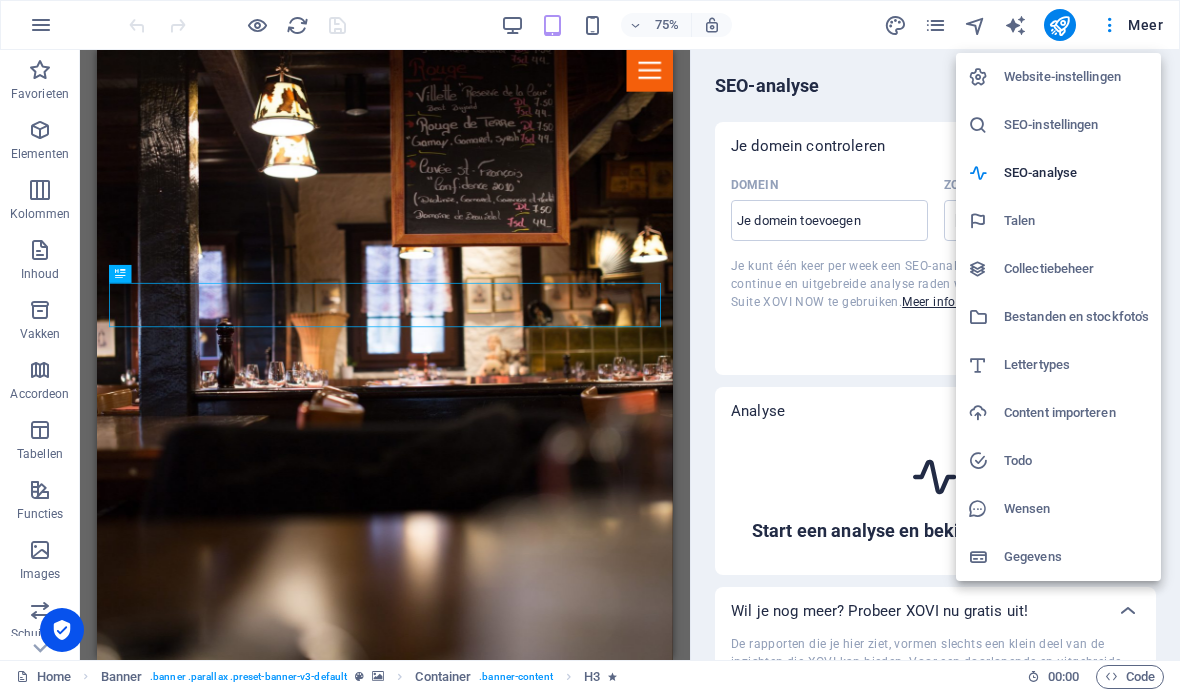 click at bounding box center [590, 346] 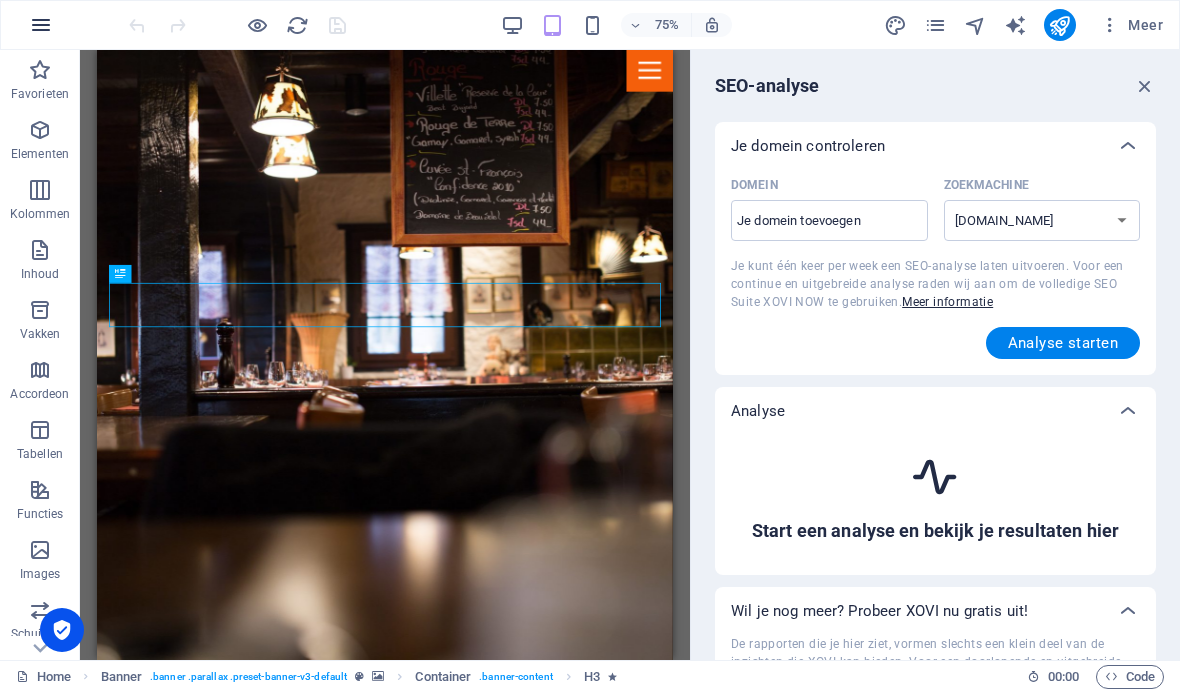 click at bounding box center (41, 25) 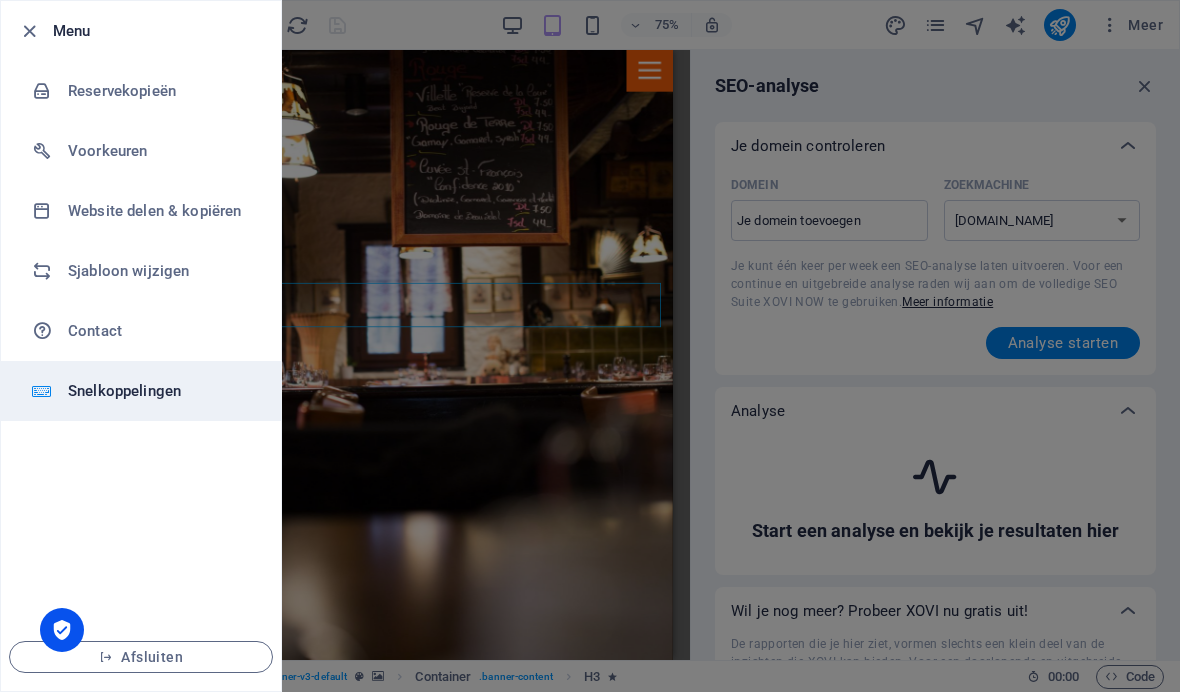 click on "Snelkoppelingen" at bounding box center (141, 391) 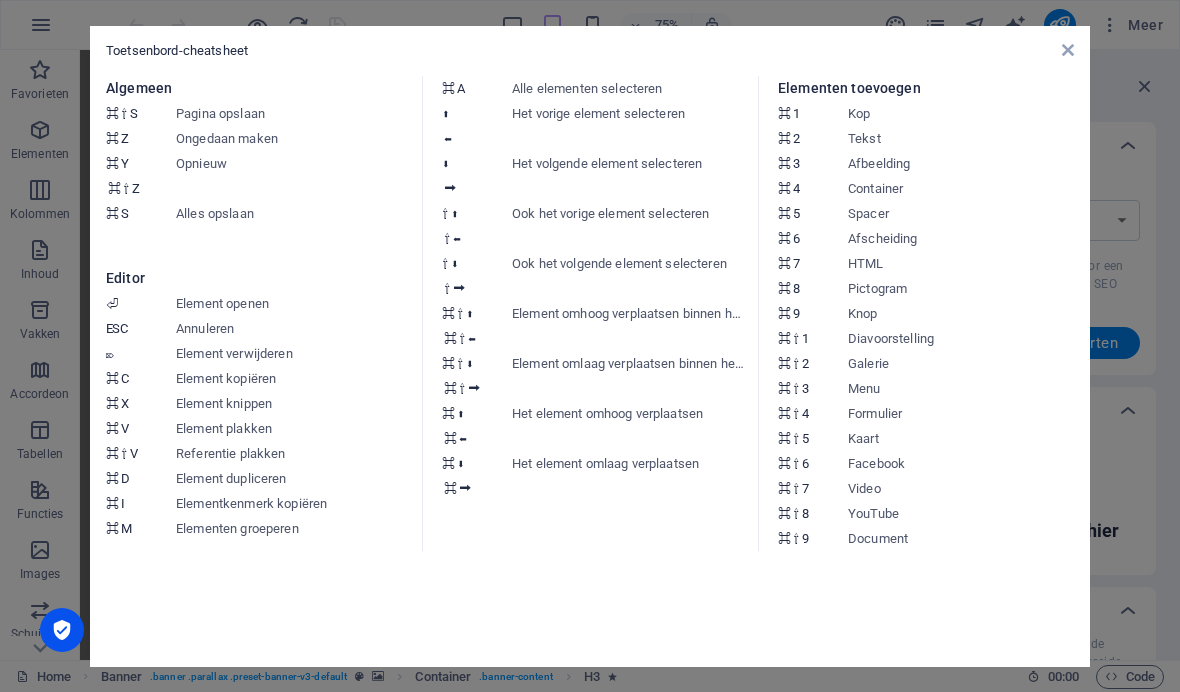 click on "Toetsenbord-cheatsheet Algemeen ⌘ ⇧ S Pagina opslaan ⌘ Z Ongedaan maken ⌘ Y ⌘ ⇧ Z Opnieuw ⌘ S Alles opslaan Editor ⏎ Element openen ESC Annuleren ⌦ Element verwijderen ⌘ C Element kopiëren ⌘ X Element knippen ⌘ V Element plakken ⌘ ⇧ V Referentie plakken ⌘ D Element dupliceren ⌘ I Elementkenmerk kopiëren ⌘ M Elementen groeperen ⌘ A Alle elementen selecteren ⬆ ⬅ Het vorige element selecteren ⬇ ⮕ Het volgende element selecteren ⇧ ⬆ ⇧ ⬅ Ook het vorige element selecteren ⇧ ⬇ ⇧ ⮕ Ook het volgende element selecteren ⌘ ⇧ ⬆ ⌘ ⇧ ⬅ Element omhoog verplaatsen binnen hetzelfde niveau ⌘ ⇧ ⬇ ⌘ ⇧ ⮕ Element omlaag verplaatsen binnen hetzelfde niveau ⌘ ⬆ ⌘ ⬅ Het element omhoog verplaatsen ⌘ ⬇ ⌘ ⮕ Het element omlaag verplaatsen Elementen toevoegen ⌘ 1 Kop ⌘ 2 Tekst ⌘ 3 Afbeelding ⌘ 4 Container ⌘ 5 Spacer ⌘ 6 Afscheiding ⌘ 7 HTML ⌘ 8 Pictogram ⌘ 9 Knop ⌘ ⇧ 1 Diavoorstelling ⌘ ⇧ 2 Galerie ⌘ ⇧ 3 Menu" at bounding box center [590, 346] 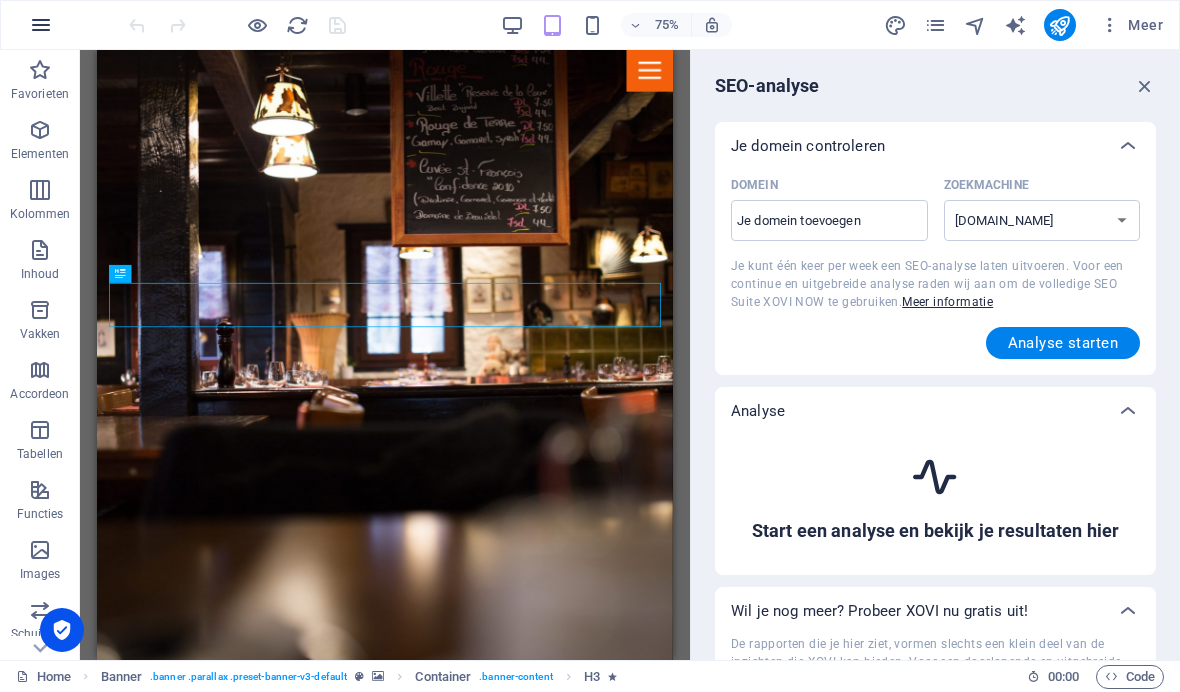 click at bounding box center (41, 25) 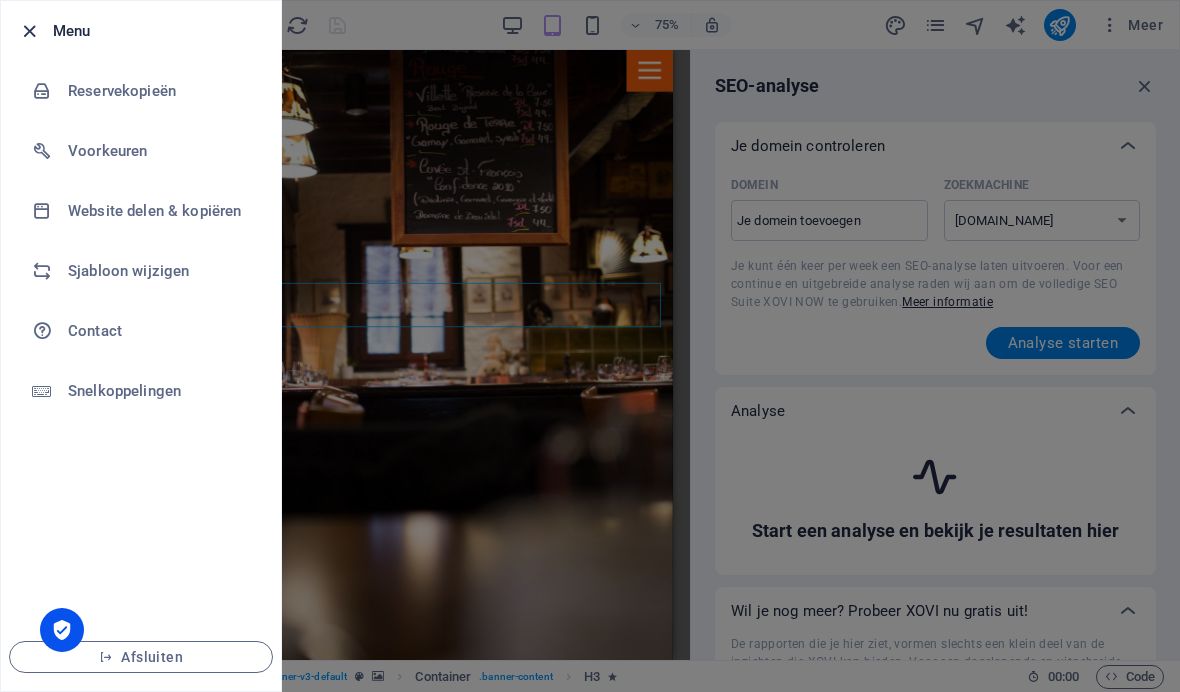 click at bounding box center (29, 31) 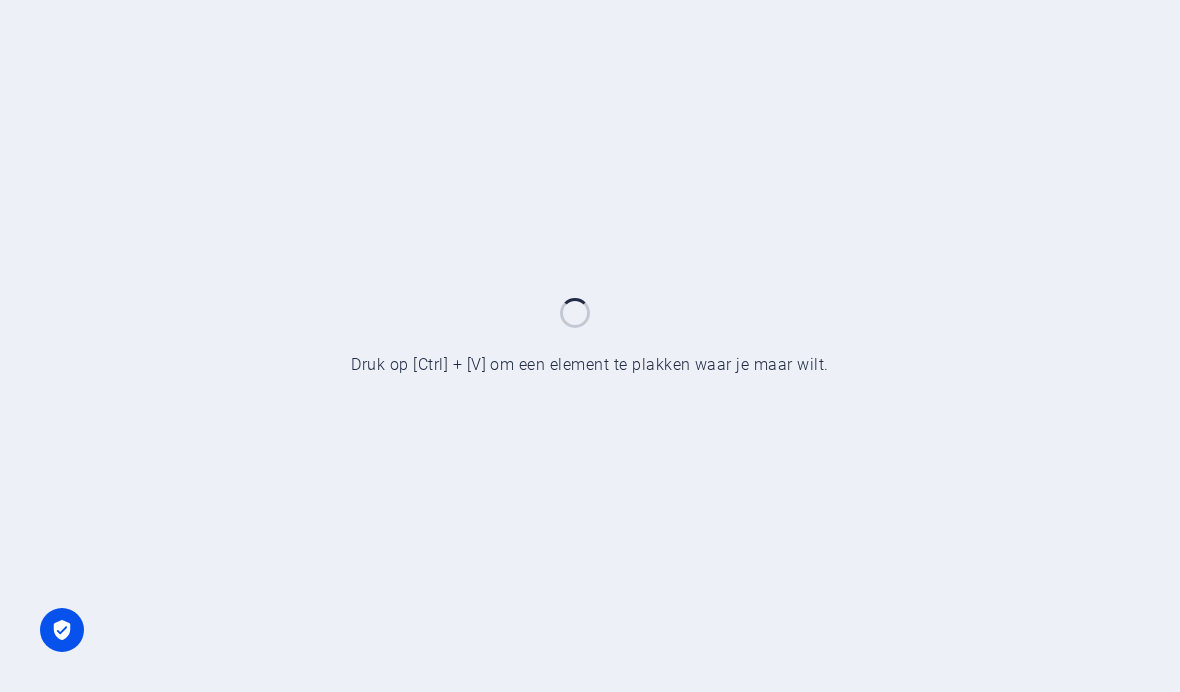 scroll, scrollTop: 0, scrollLeft: 0, axis: both 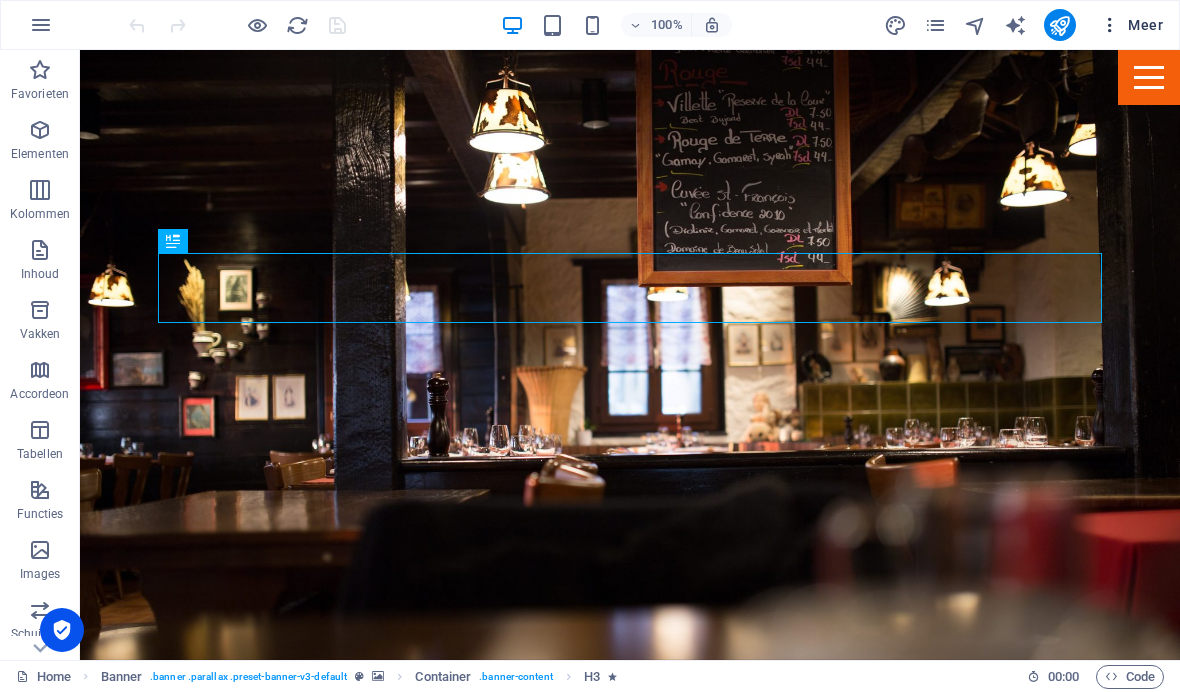 click on "Meer" at bounding box center [1131, 25] 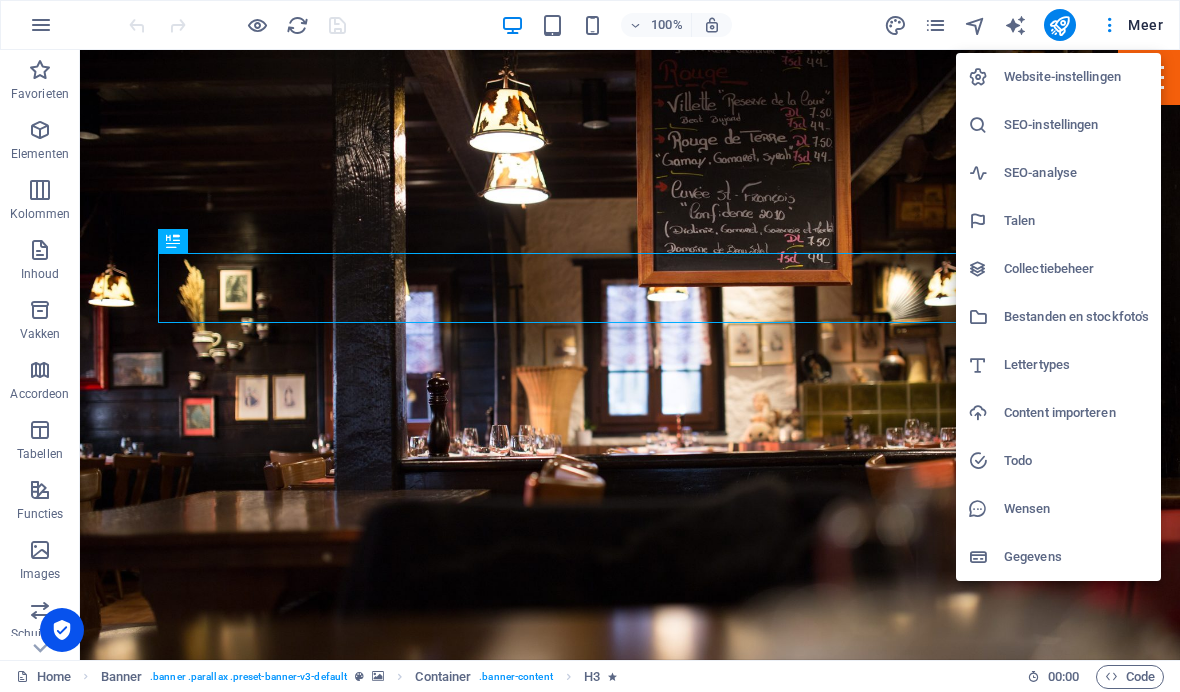 click on "Website-instellingen" at bounding box center [1076, 77] 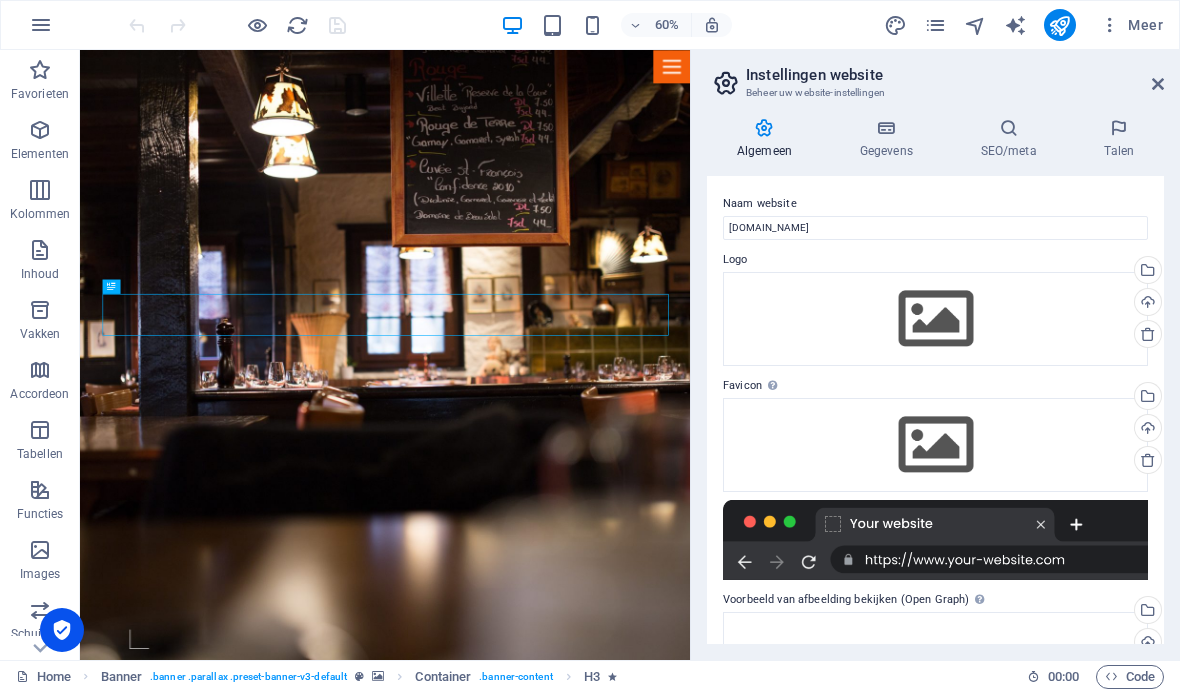 scroll, scrollTop: 0, scrollLeft: 0, axis: both 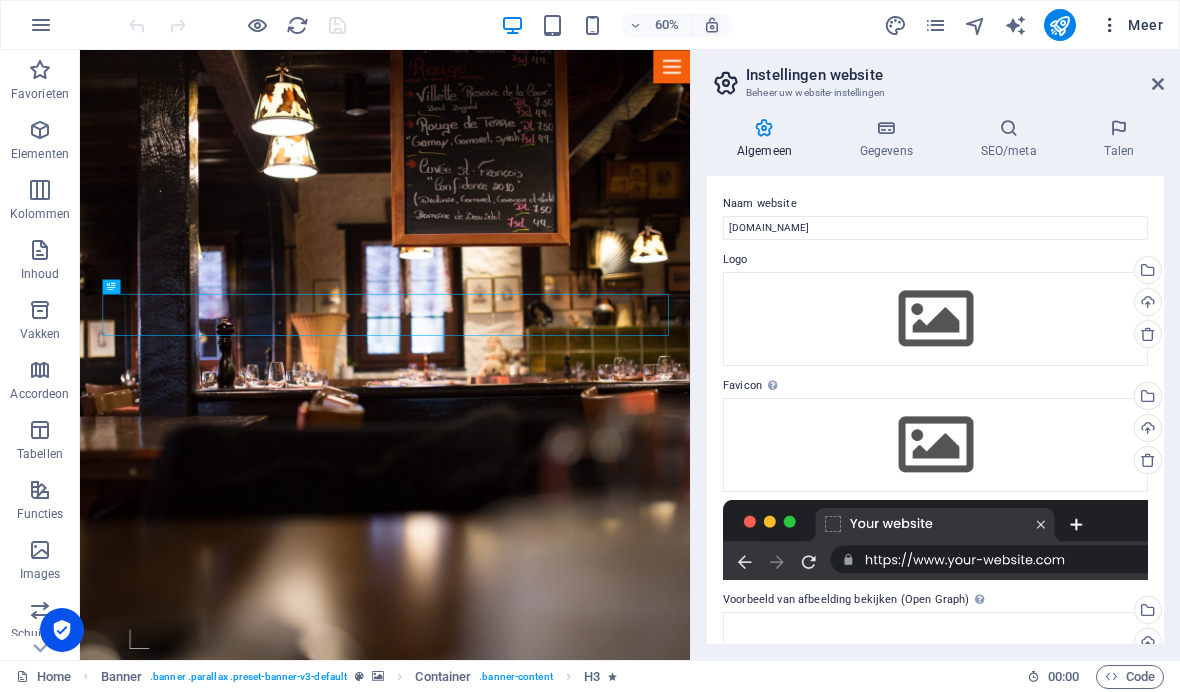 click on "Meer" at bounding box center (1131, 25) 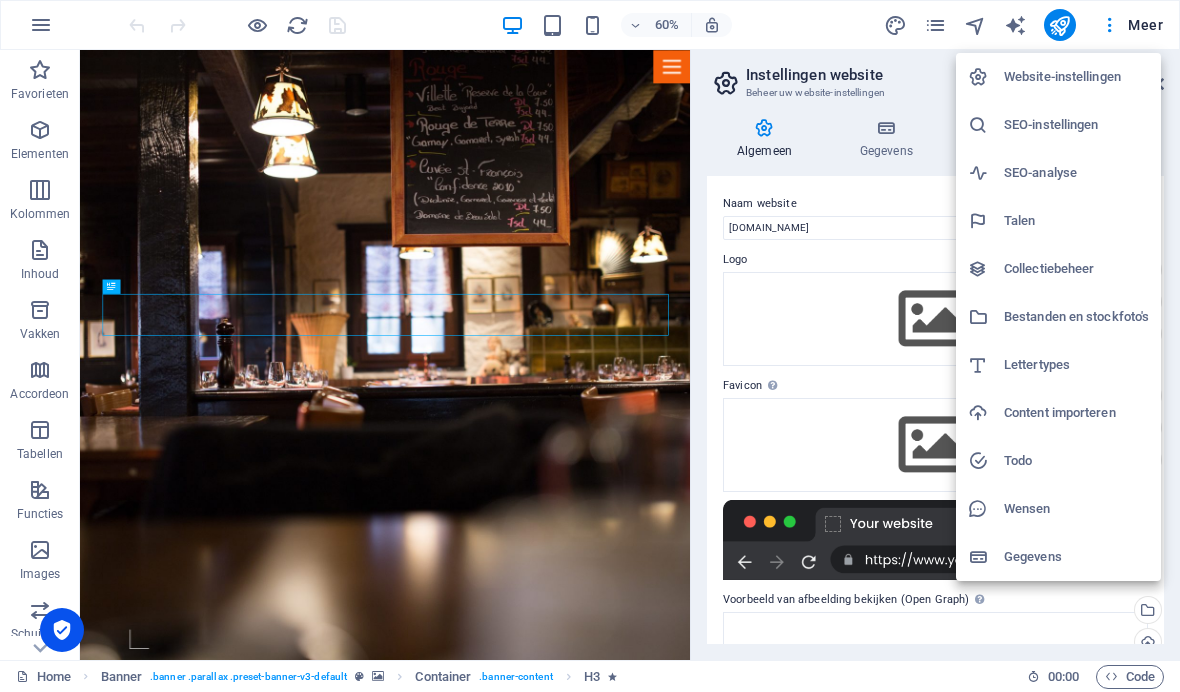 click at bounding box center (590, 346) 